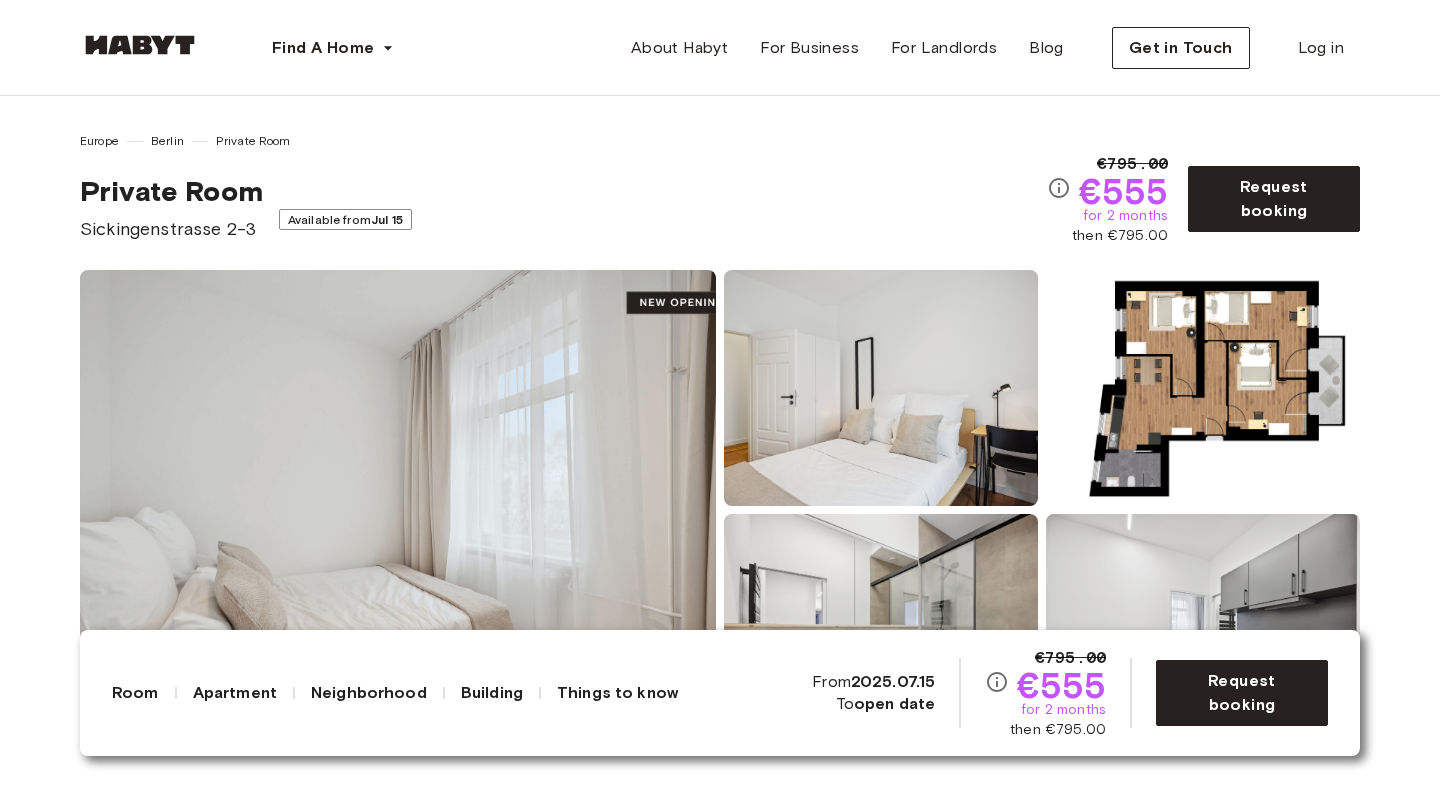 scroll, scrollTop: 0, scrollLeft: 0, axis: both 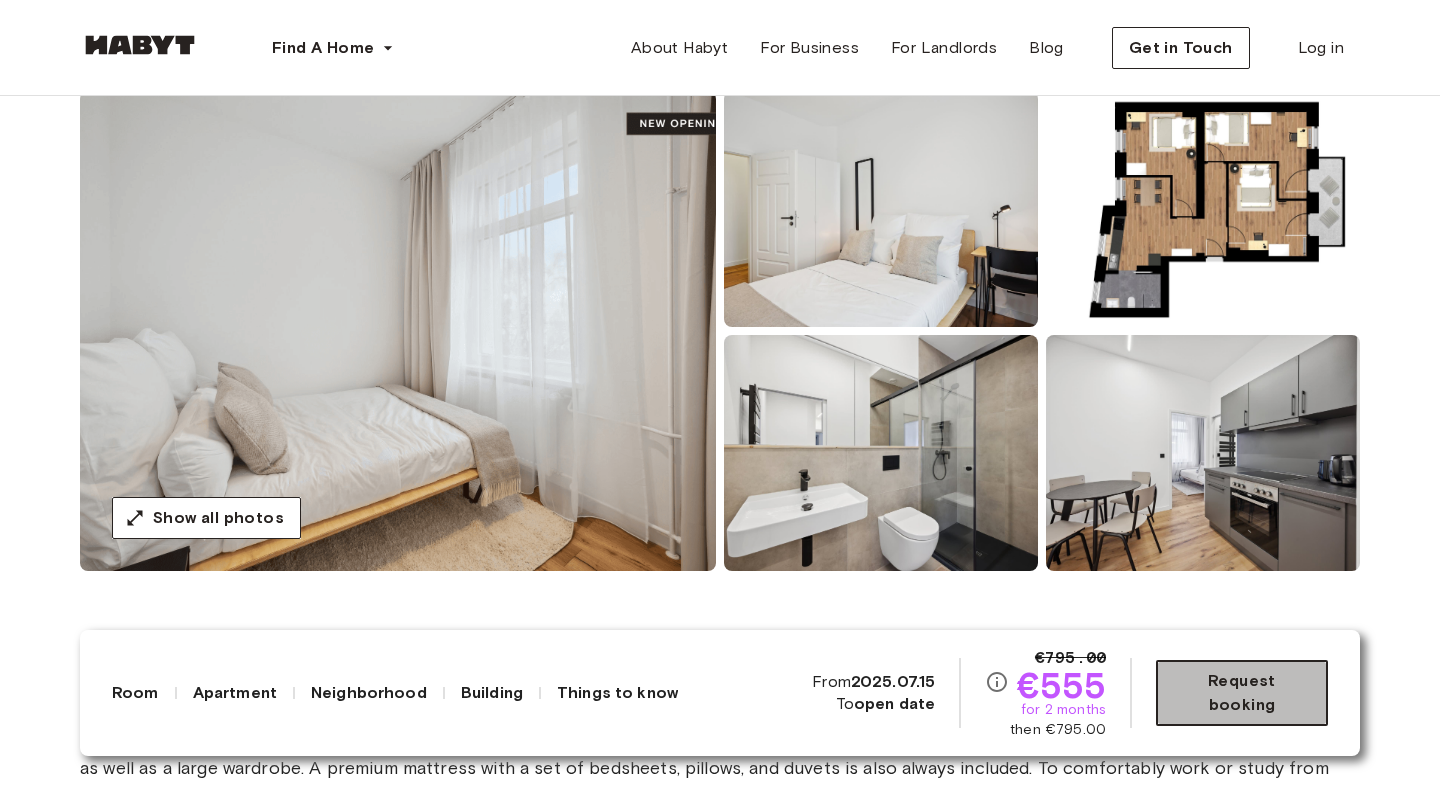 click on "Request booking" at bounding box center [1242, 693] 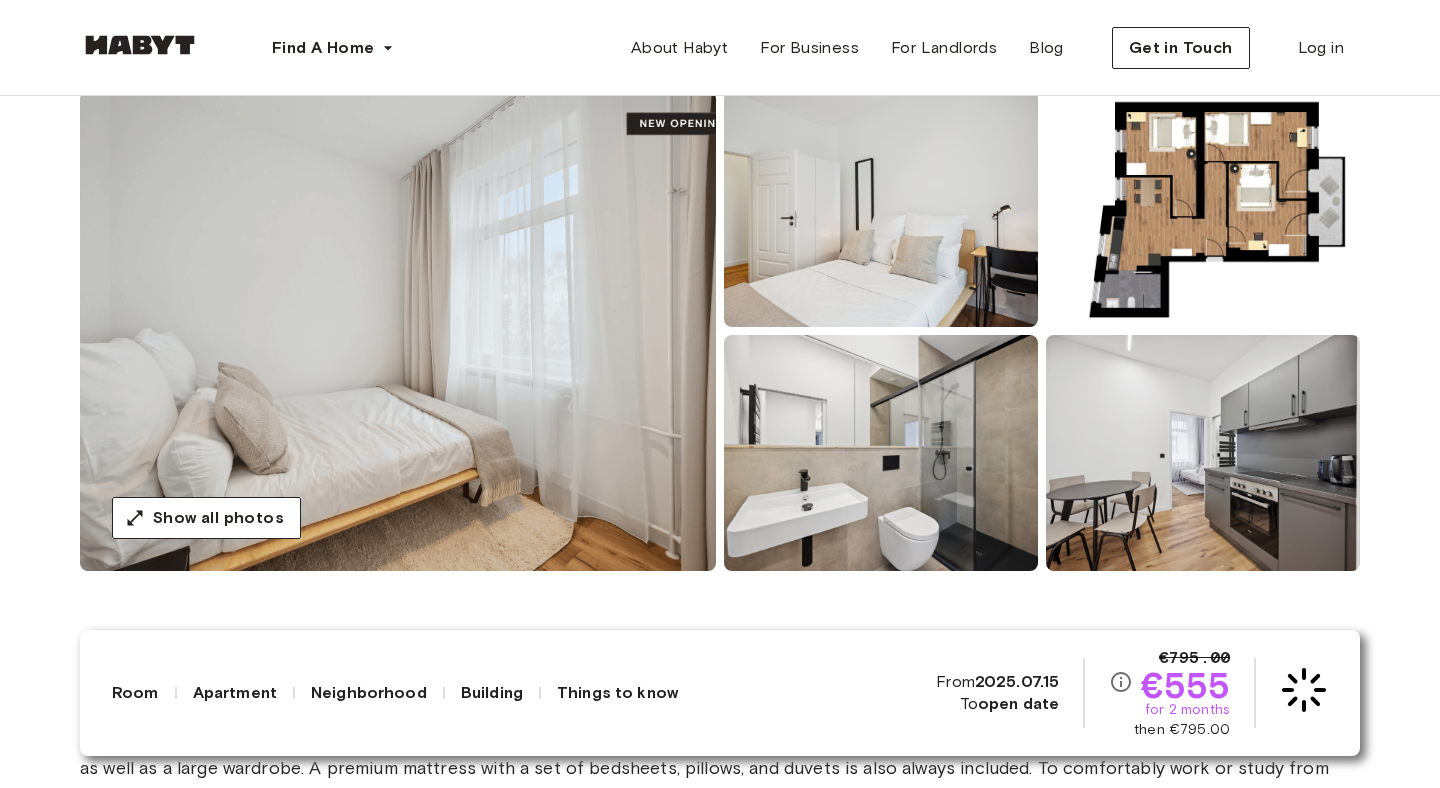 scroll, scrollTop: 0, scrollLeft: 0, axis: both 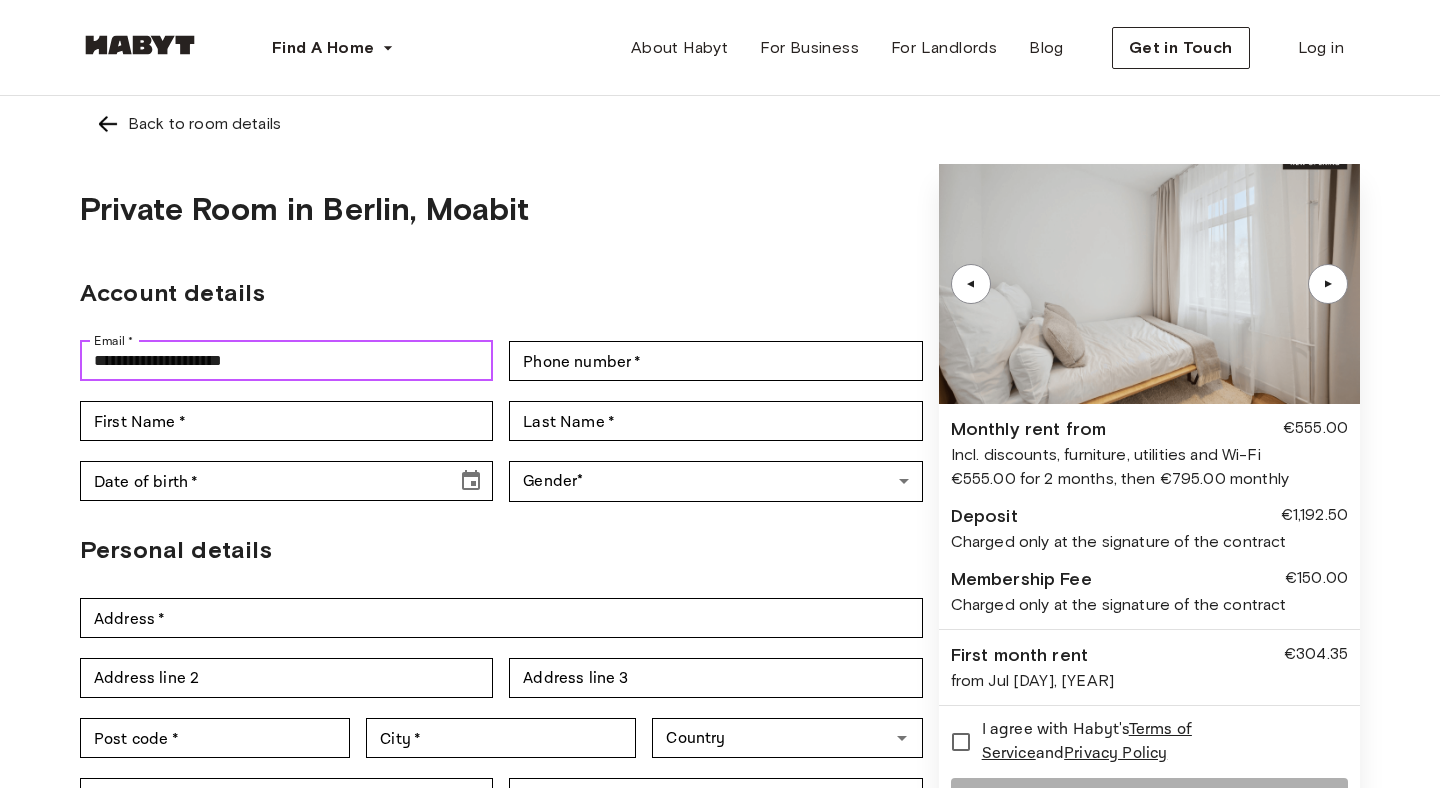 type on "**********" 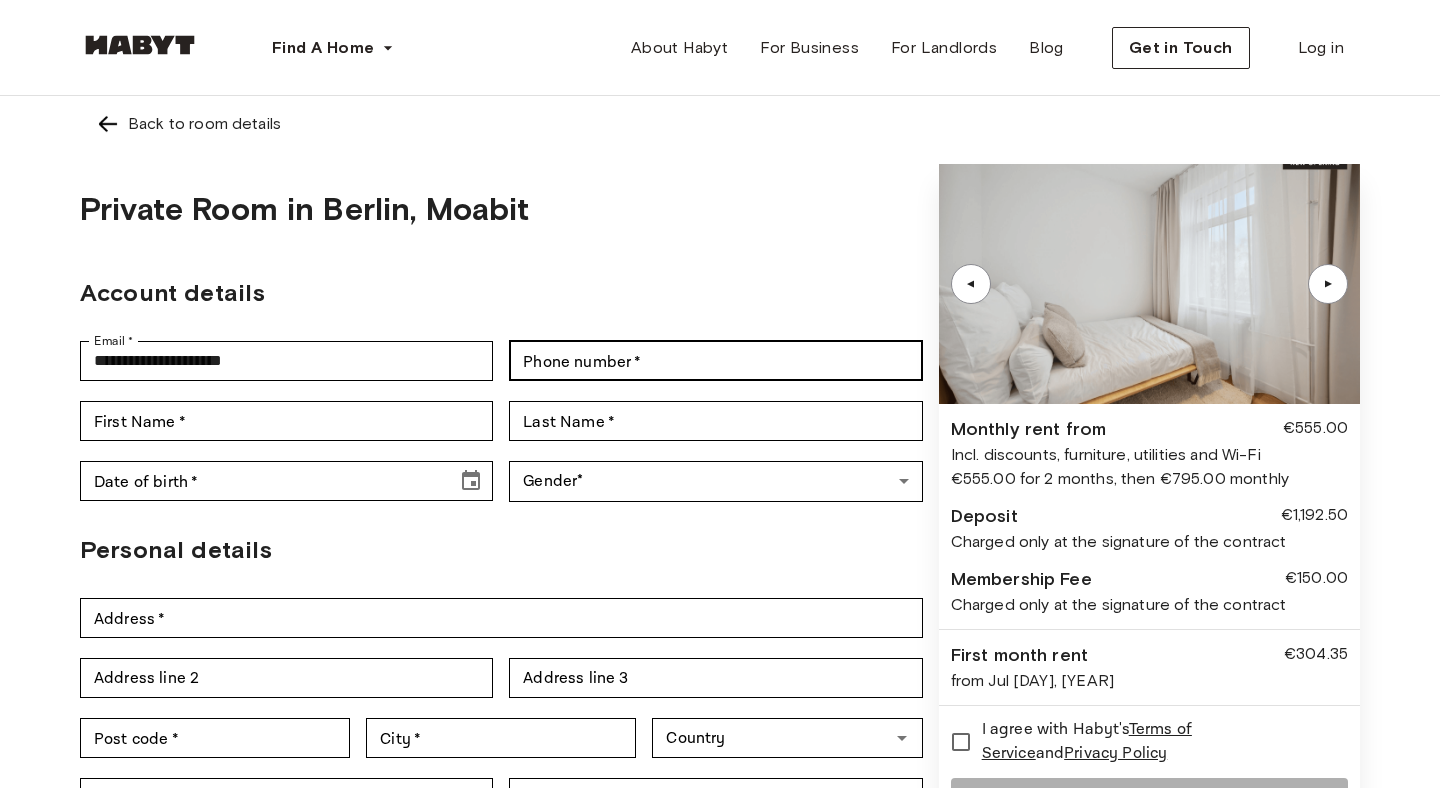 click on "Email   * [EMAIL] Email   * Phone number   * Phone number   *" at bounding box center (501, 361) 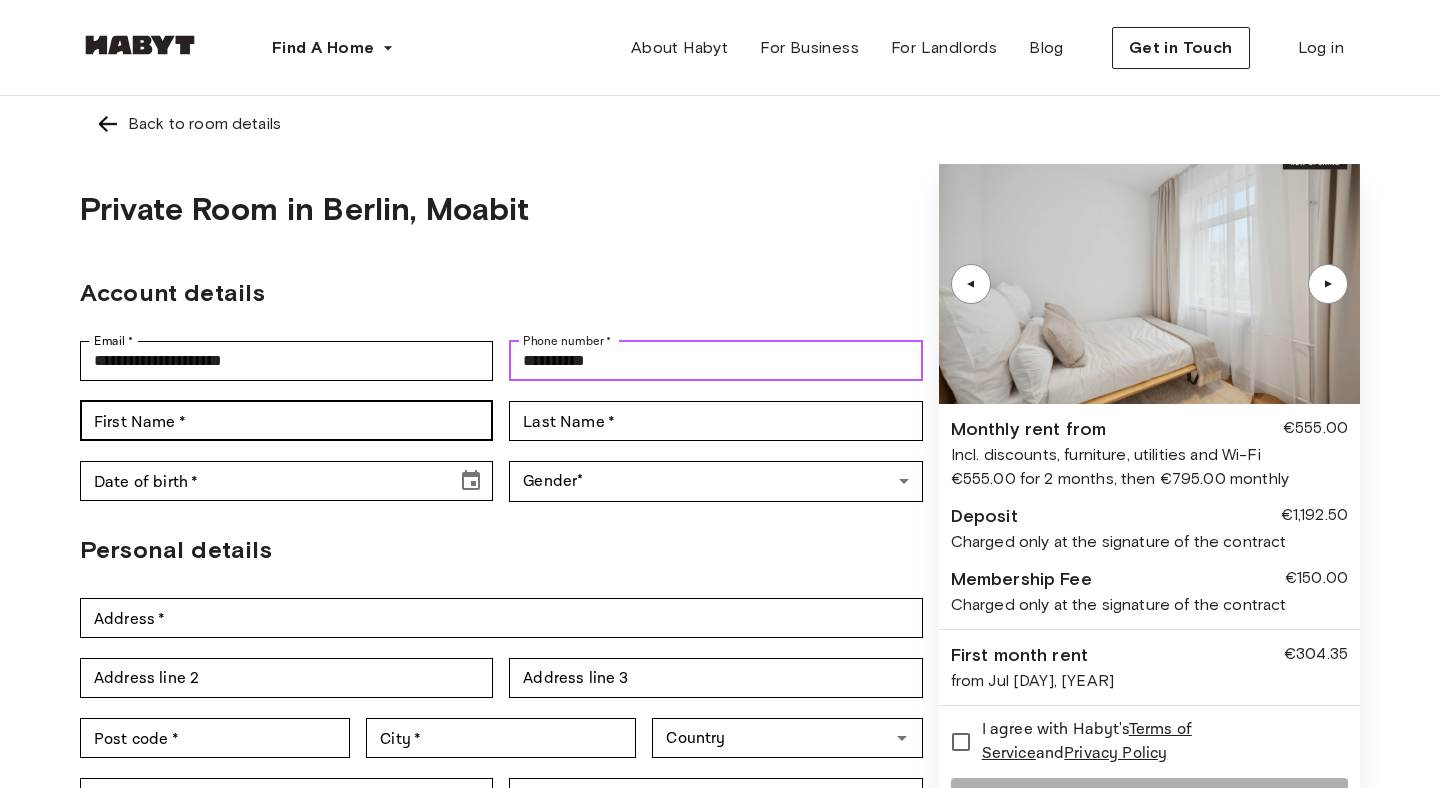 type on "**********" 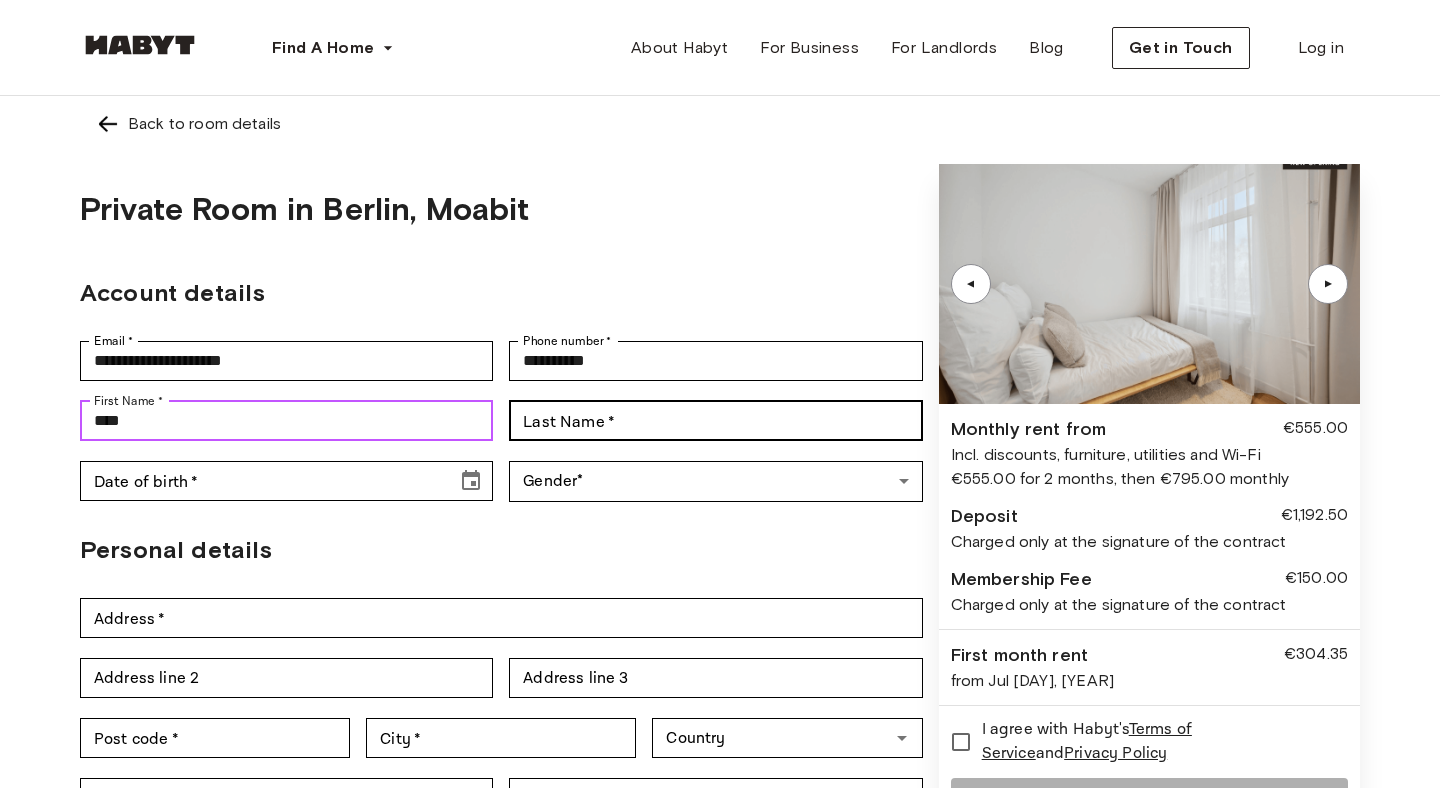 type on "****" 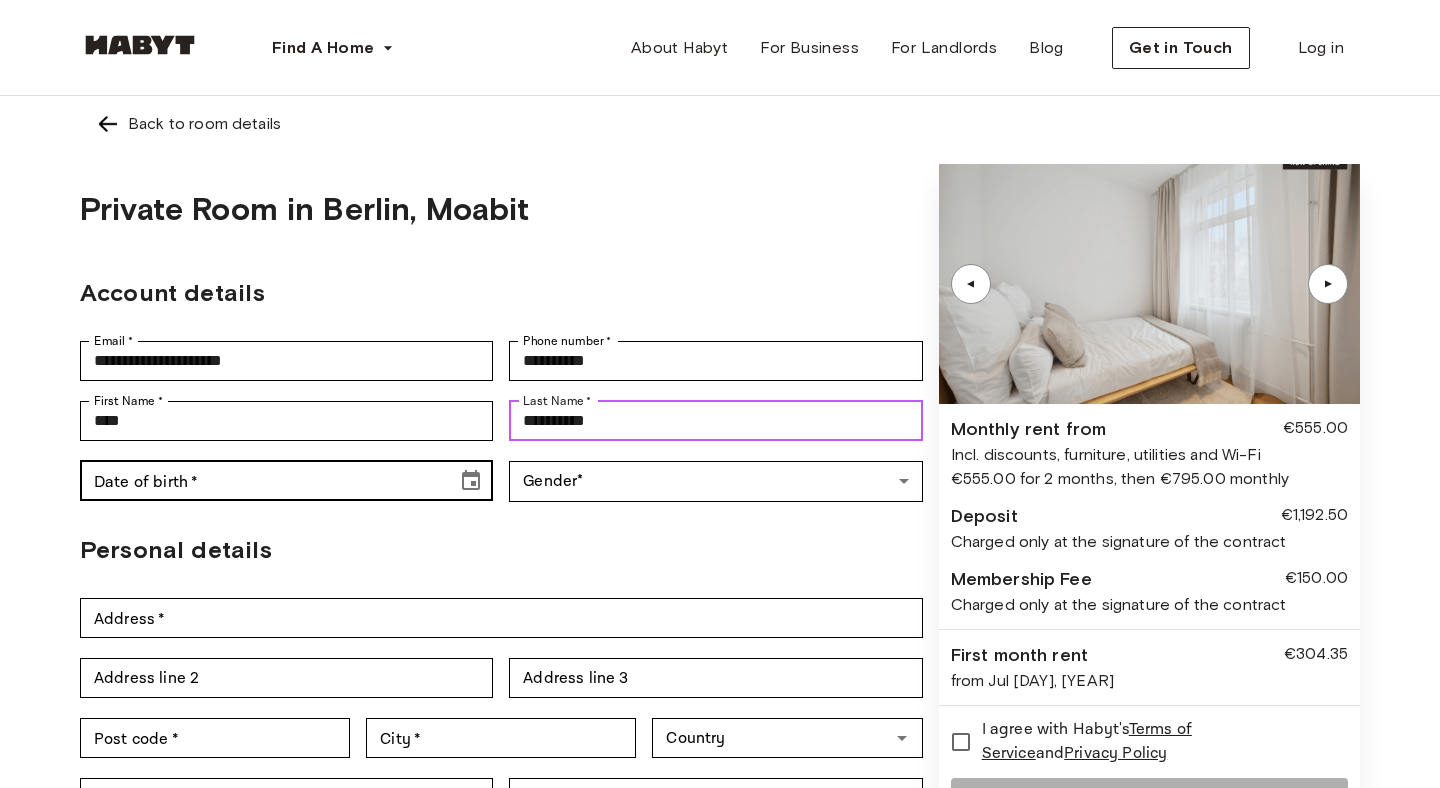 type on "**********" 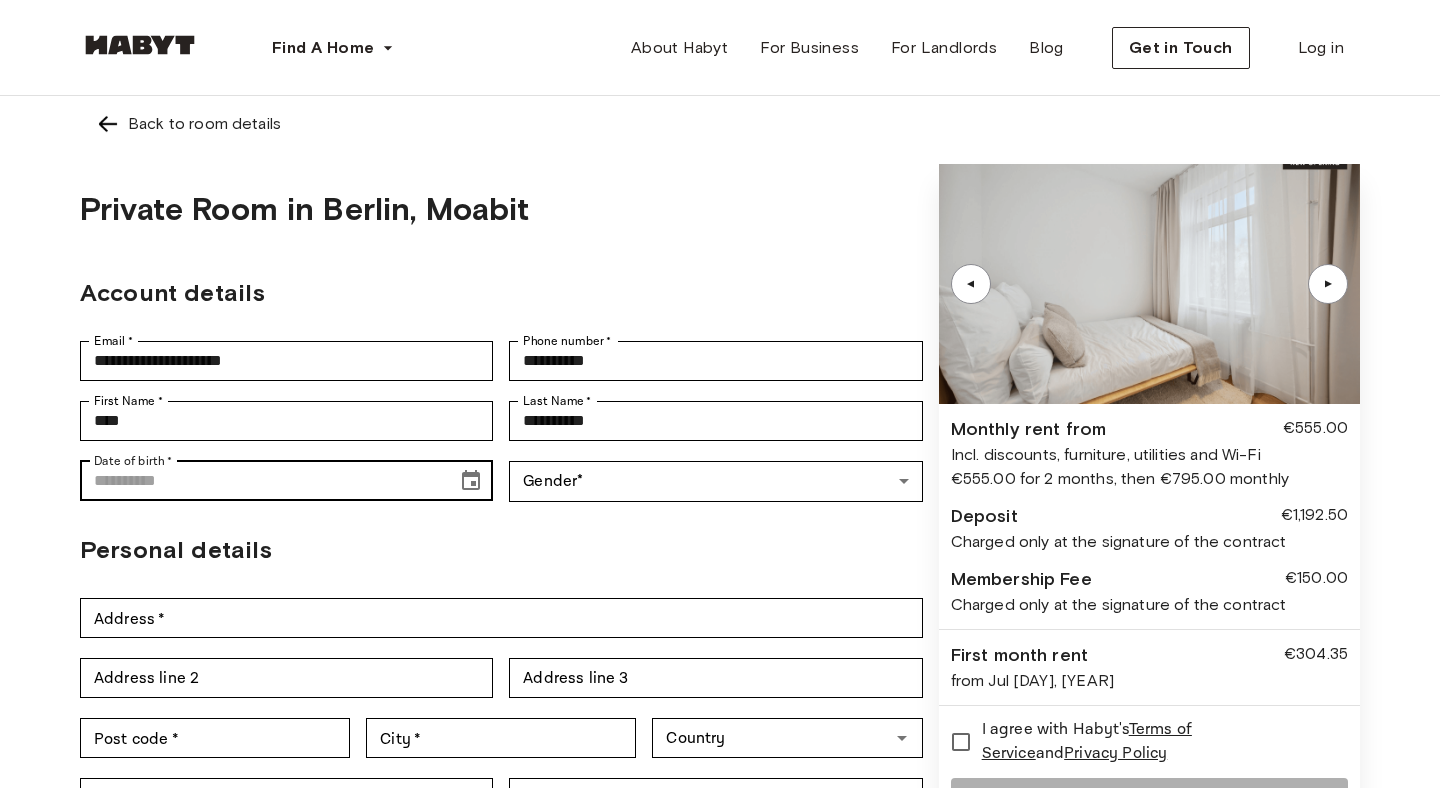 click 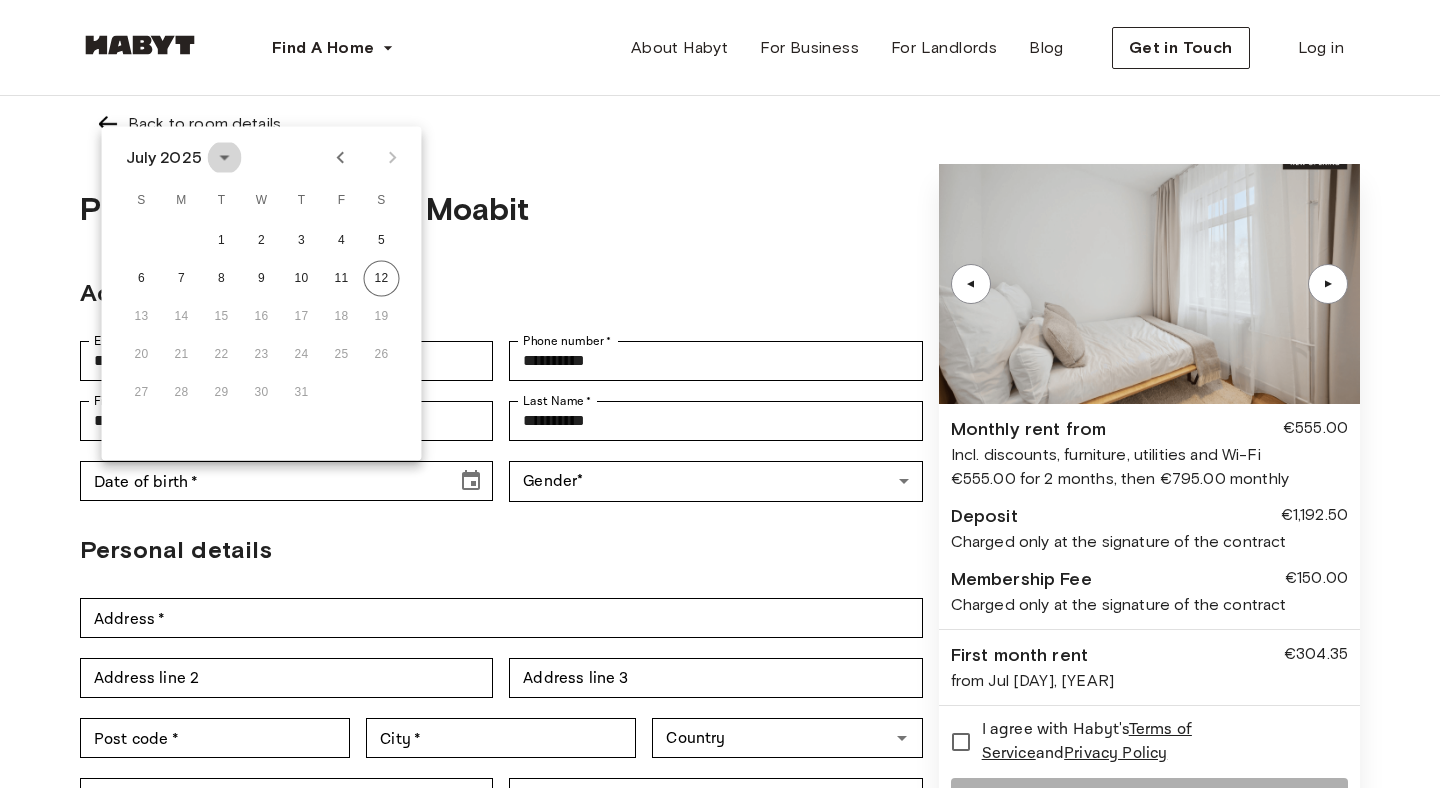 click 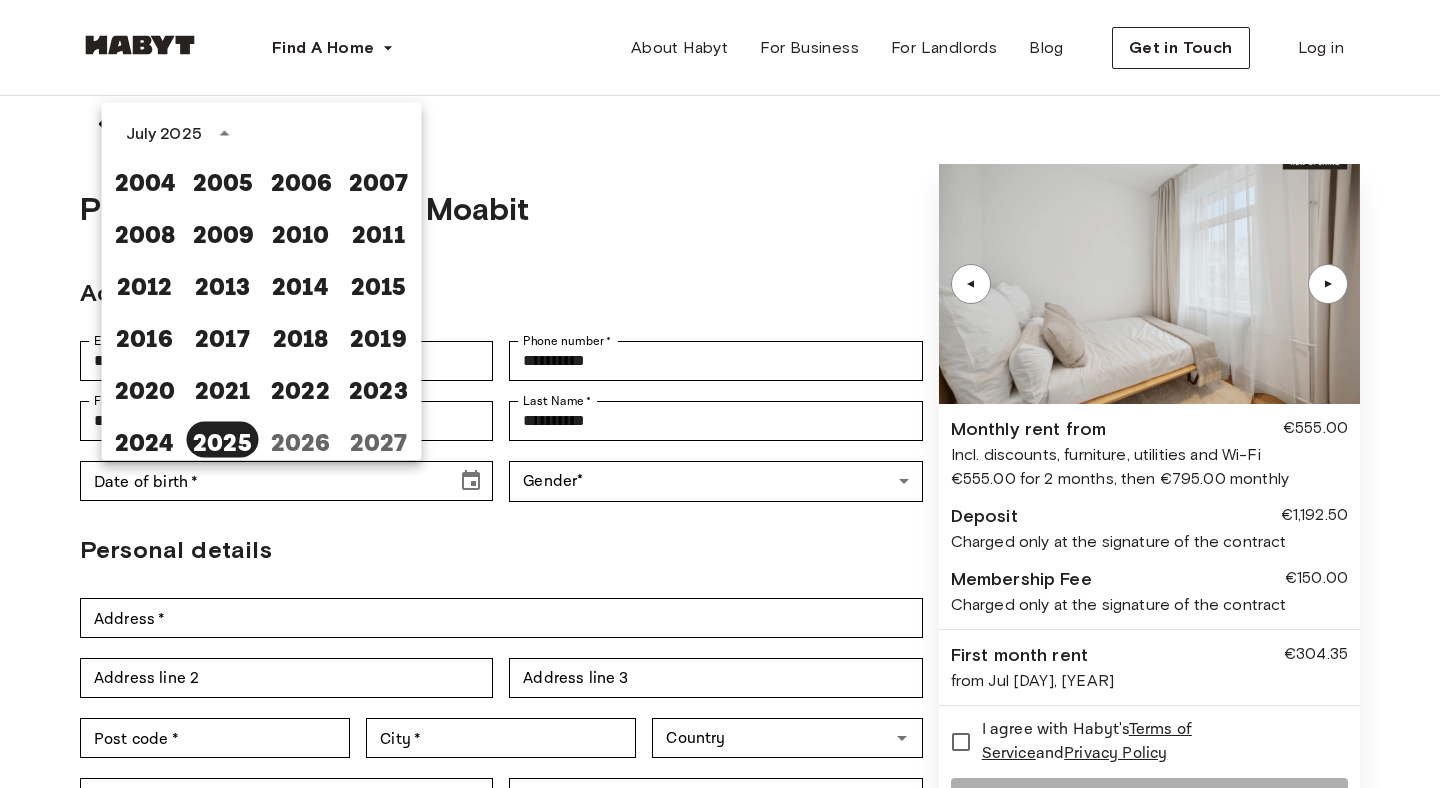 scroll, scrollTop: 1349, scrollLeft: 0, axis: vertical 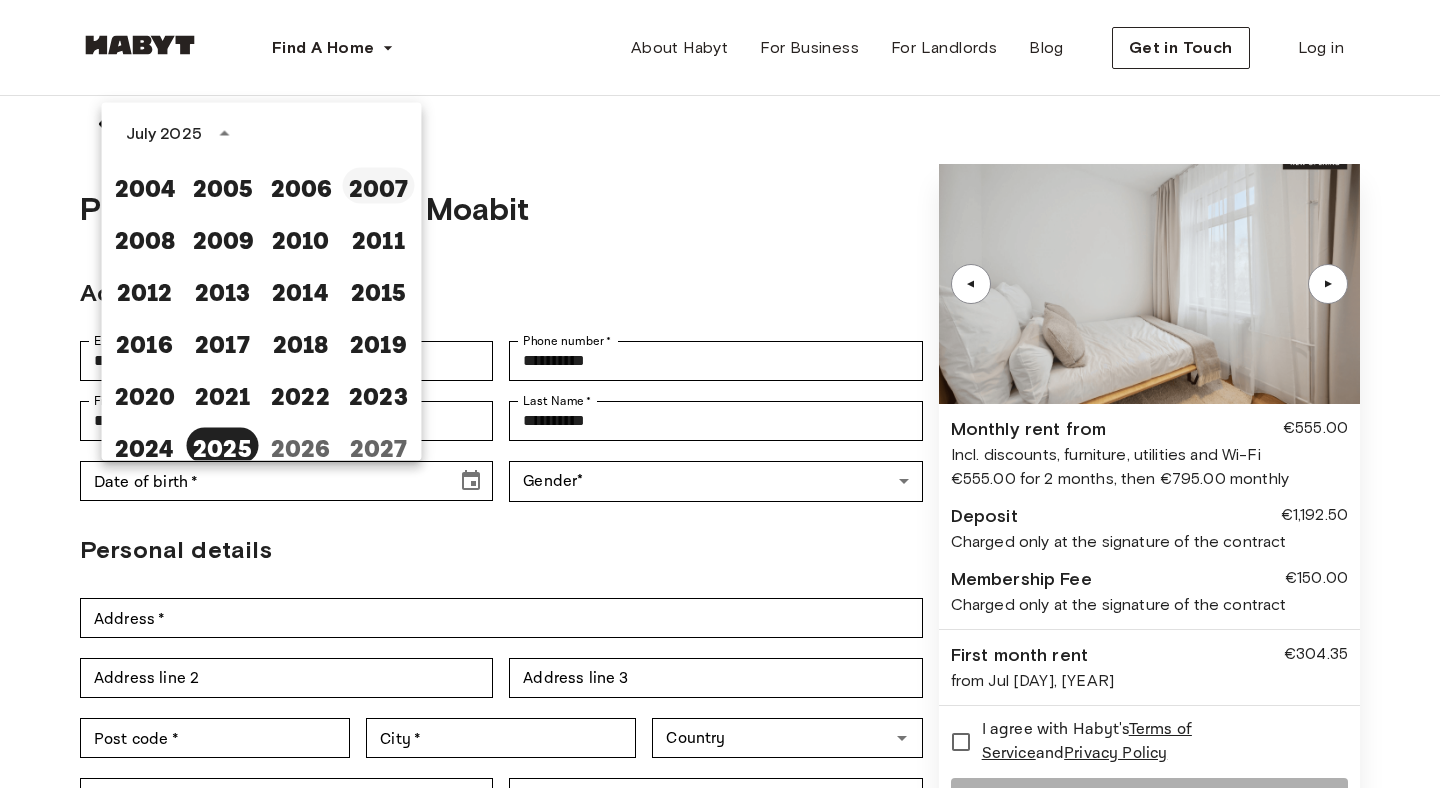 click on "2007" at bounding box center [379, 186] 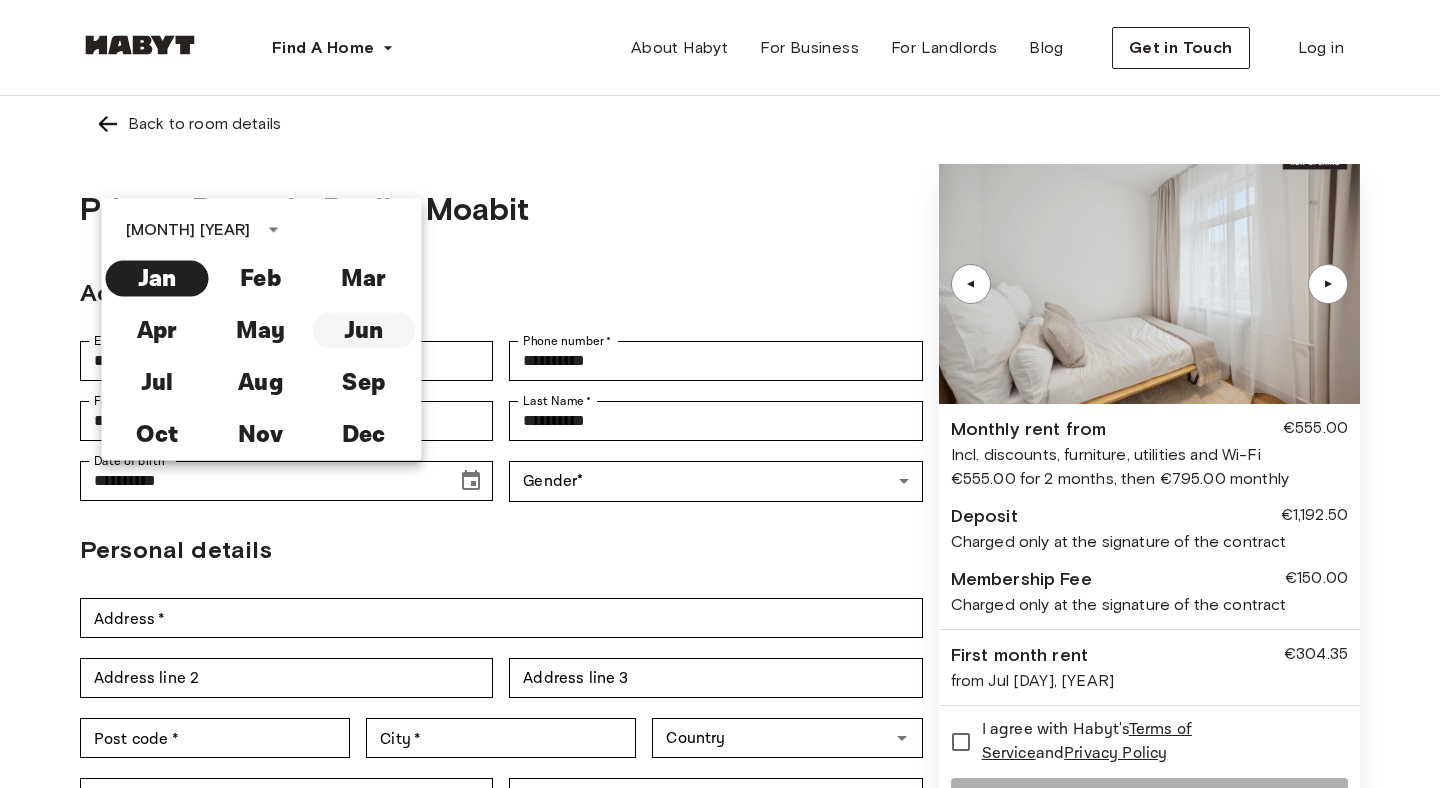 click on "Jun" at bounding box center [363, 331] 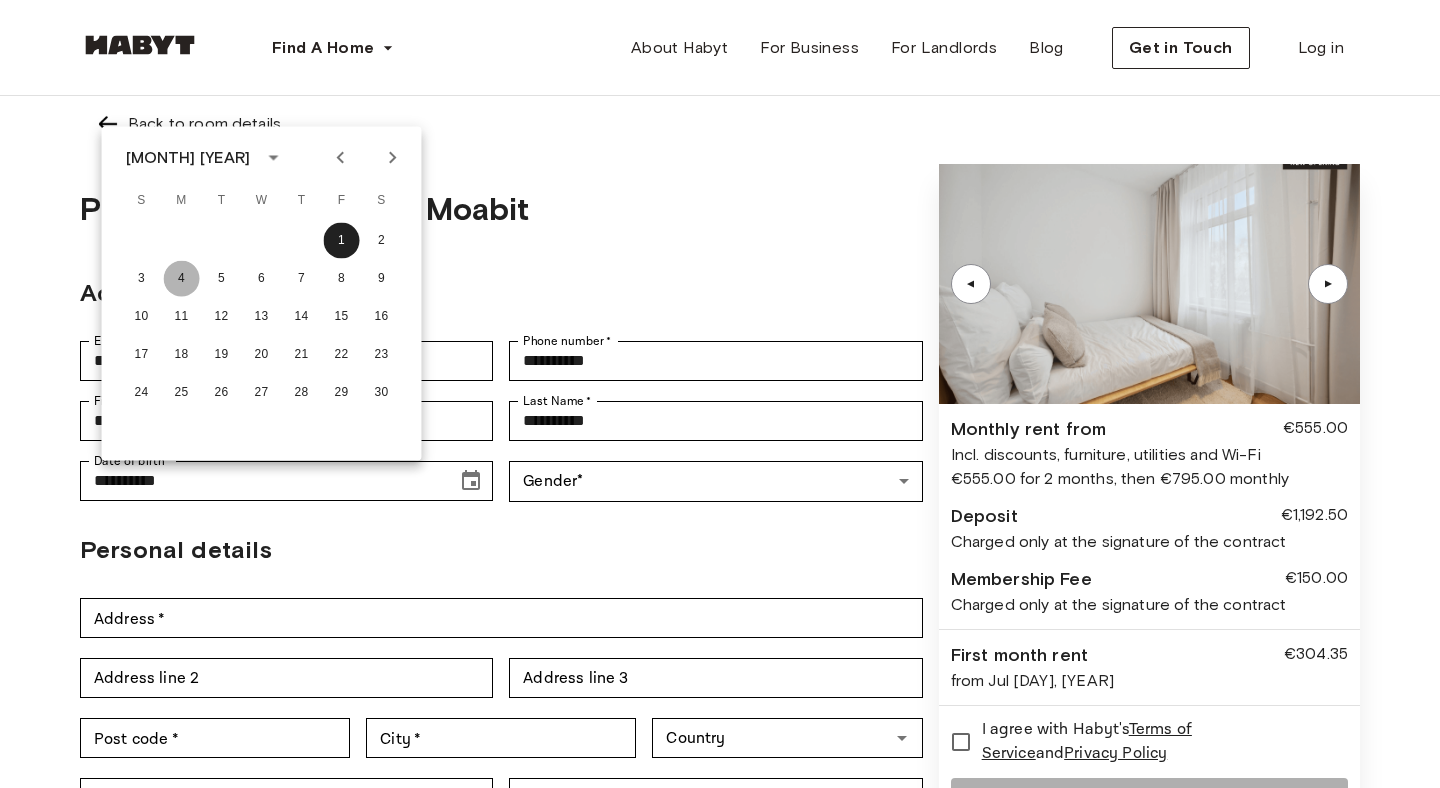 click on "4" at bounding box center (182, 279) 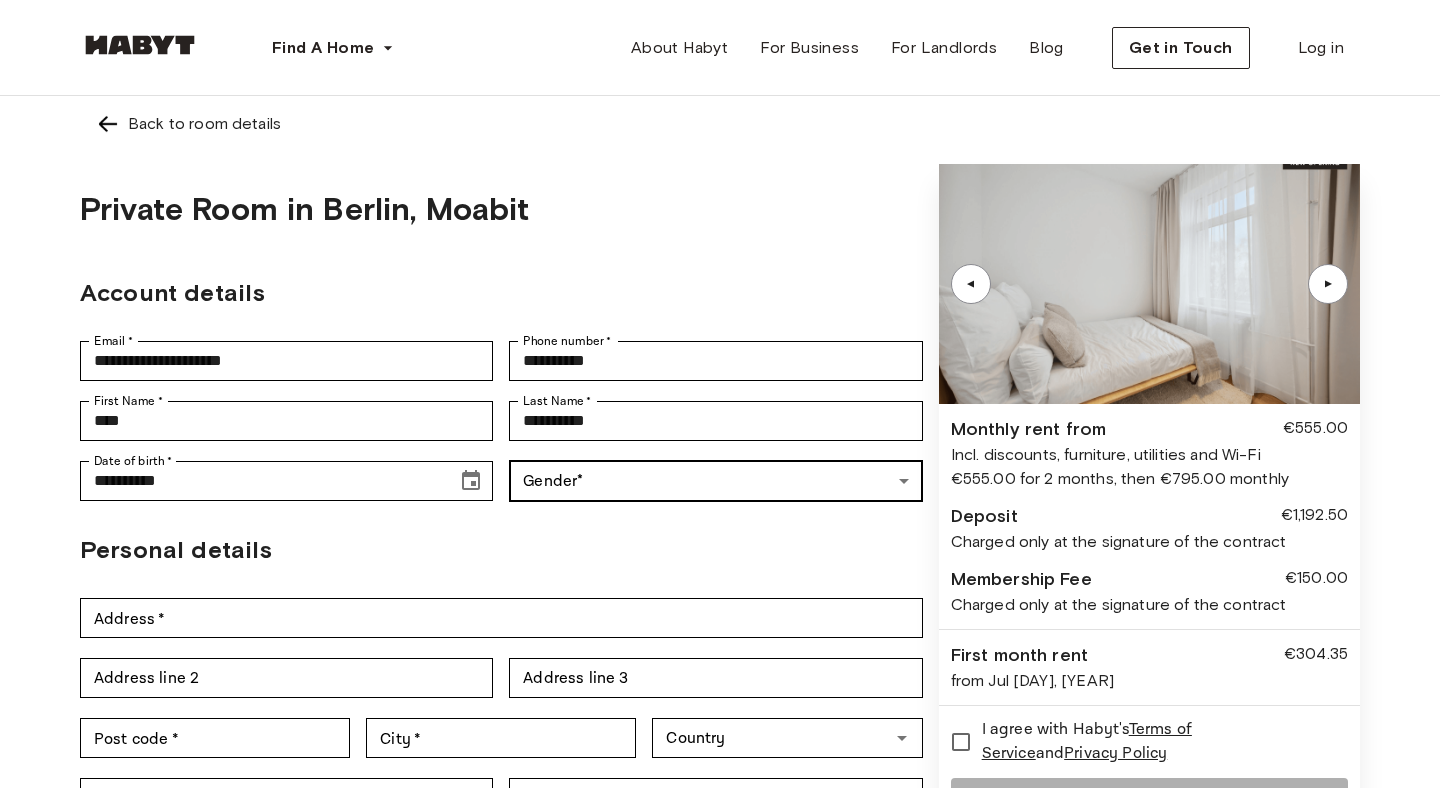 click on "Find A Home Europe Amsterdam Berlin Frankfurt Hamburg Lisbon Madrid Milan Modena Paris Turin Munich Rotterdam Stuttgart Dusseldorf Cologne Zurich The Hague Graz Brussels Leipzig Asia Hong Kong Singapore Seoul Phuket Tokyo About Habyt For Business For Landlords Blog Get in Touch Log in Back to room details Private Room in Berlin, Moabit Account details Email   * [EMAIL] Email   * Phone number   * [PHONE] Phone number   * First Name   * [FIRST] First Name   * Last Name   * [LAST] Last Name   * Date of birth   * [DATE] Date of birth   * Gender  * ​ Gender Personal details Address   * [ADDRESS] Address   * Address line 2 Address line 2 Address line 3 Address line 3 Post code   * [POSTAL] Post code   * City   * [CITY] City   * Country Country Nationality Nationality ID Number   * [ID] ID Number   * Employment status   * ​ Employment status   * Monthly income   * ​ Monthly income   * ▲ ▲ Monthly rent from €555.00 Incl. discounts, furniture, utilities and Wi-Fi Deposit" at bounding box center (720, 918) 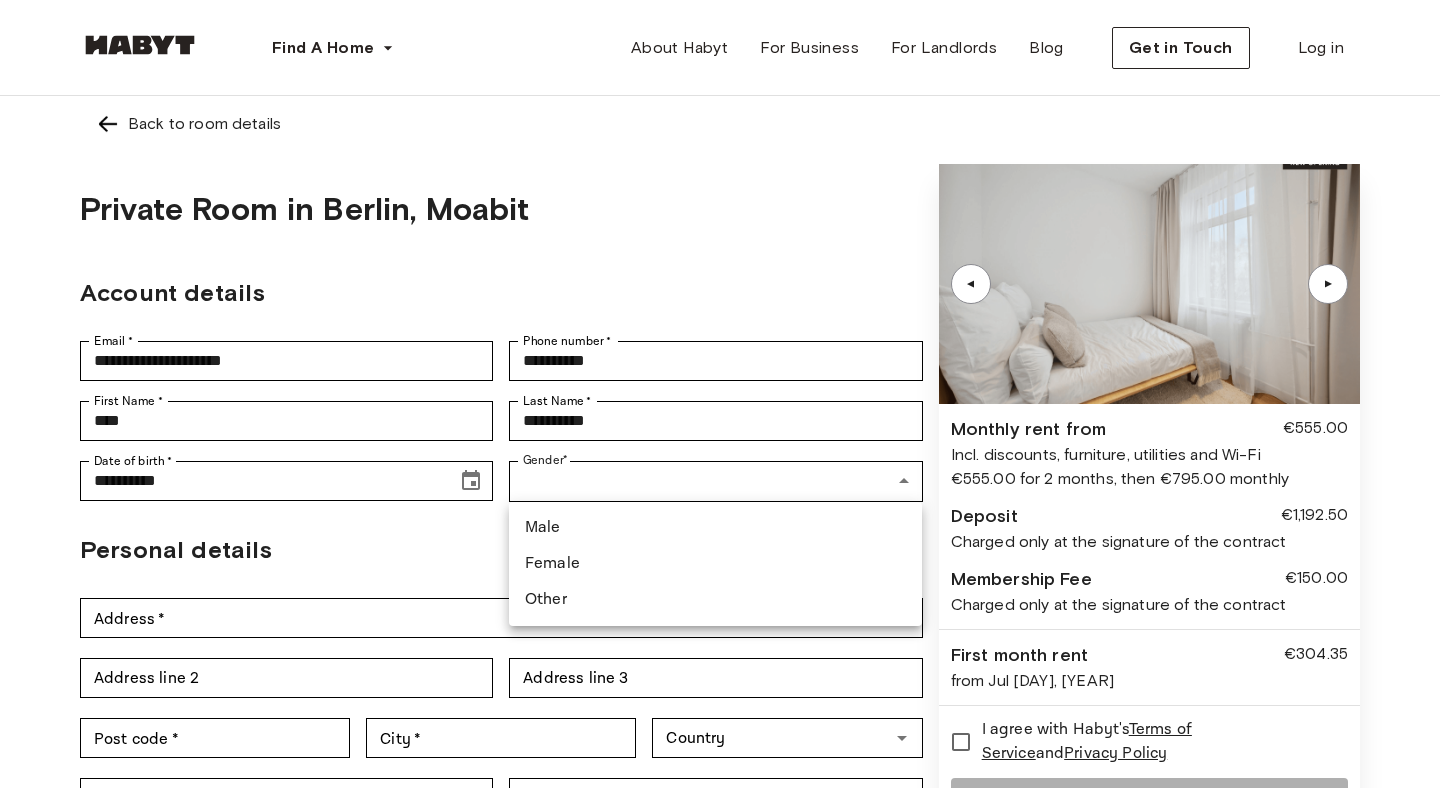 click on "Female" at bounding box center [715, 564] 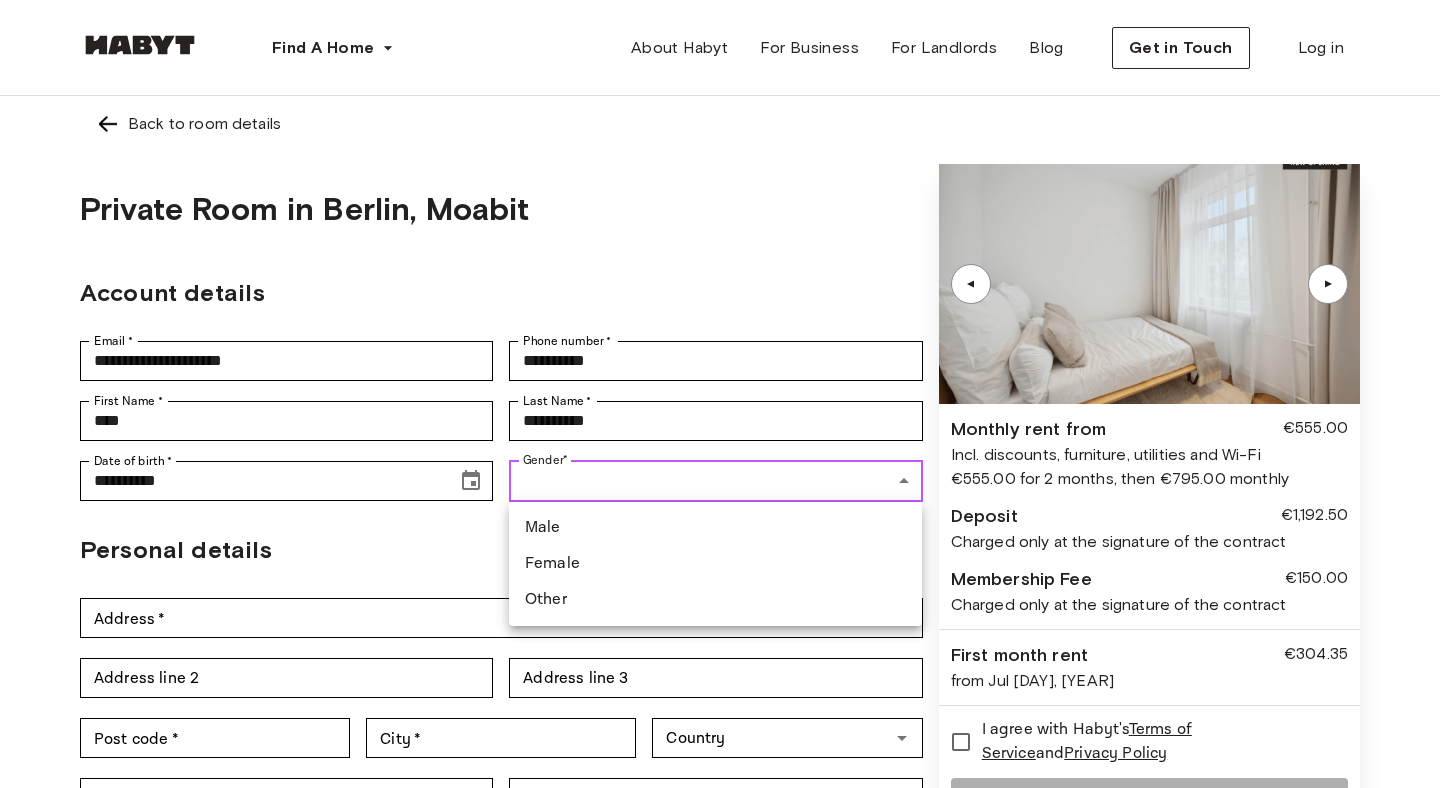 type on "******" 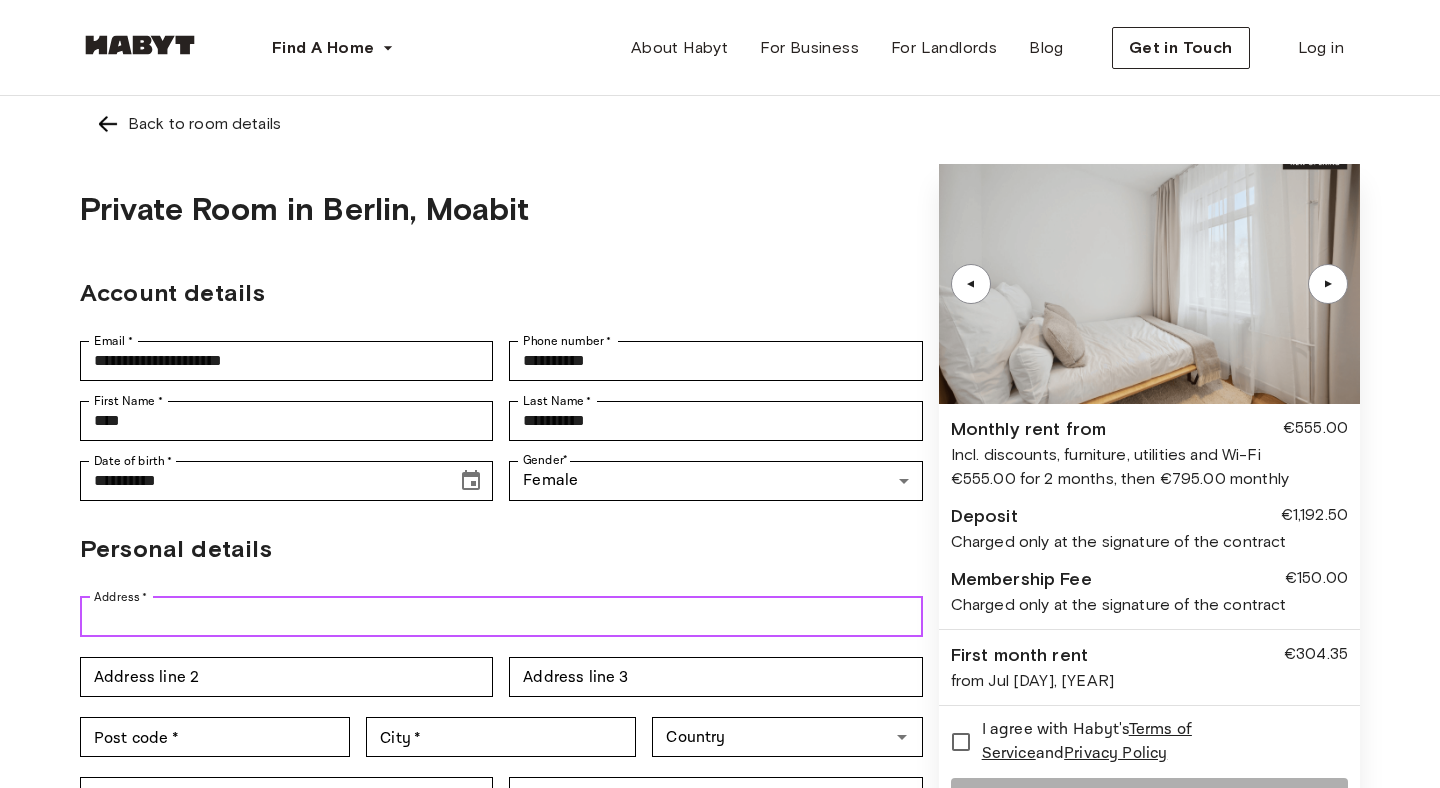 scroll, scrollTop: 199, scrollLeft: 0, axis: vertical 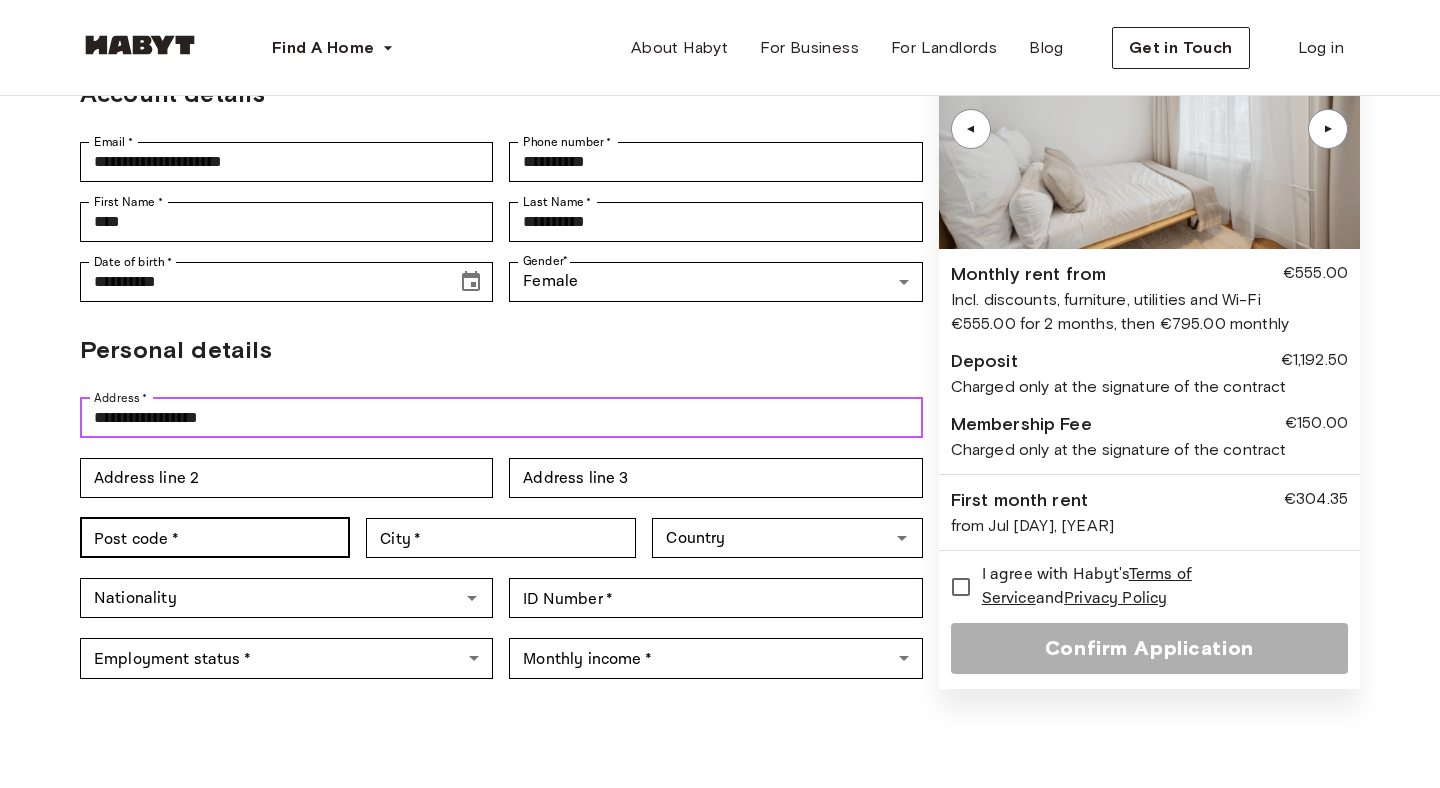 type on "**********" 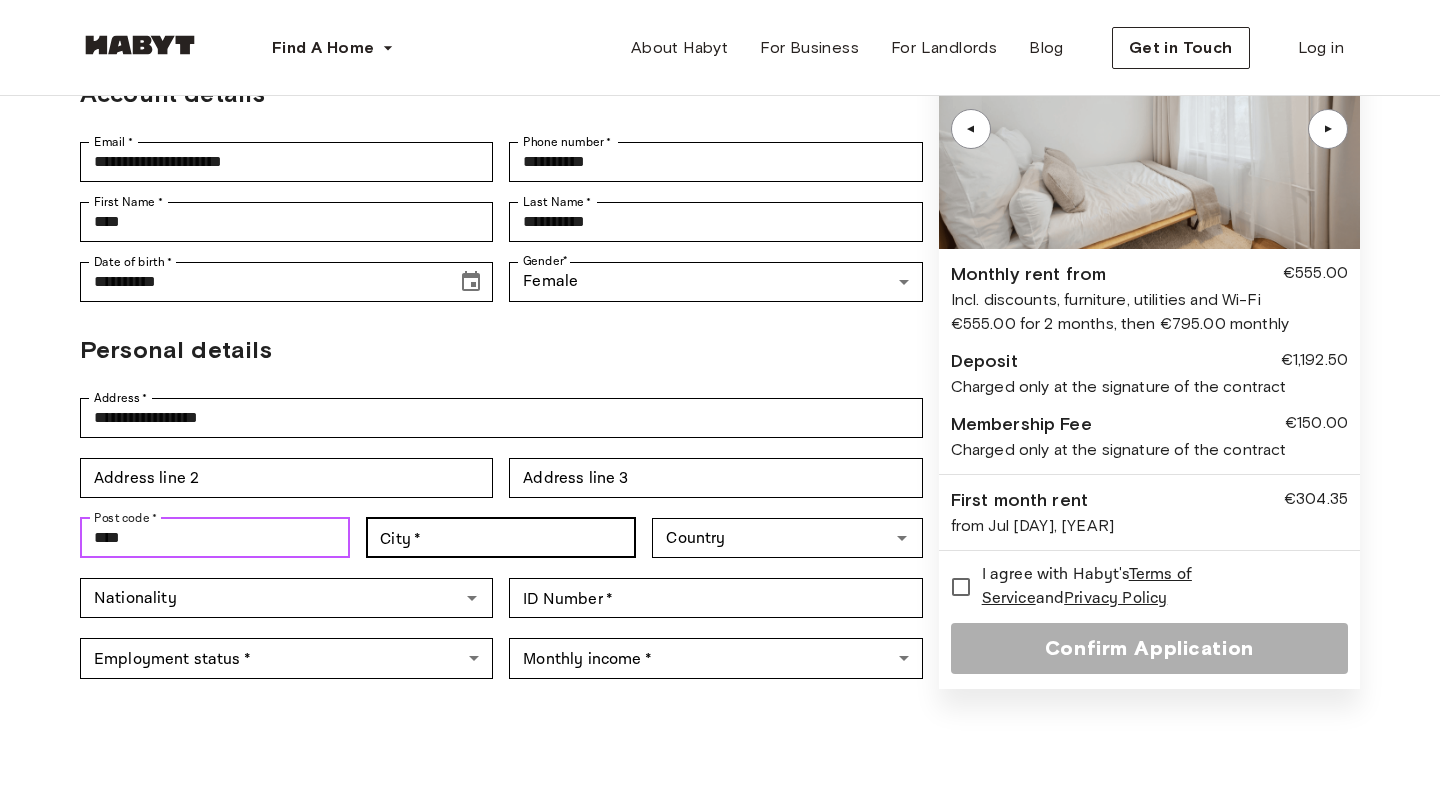 type on "****" 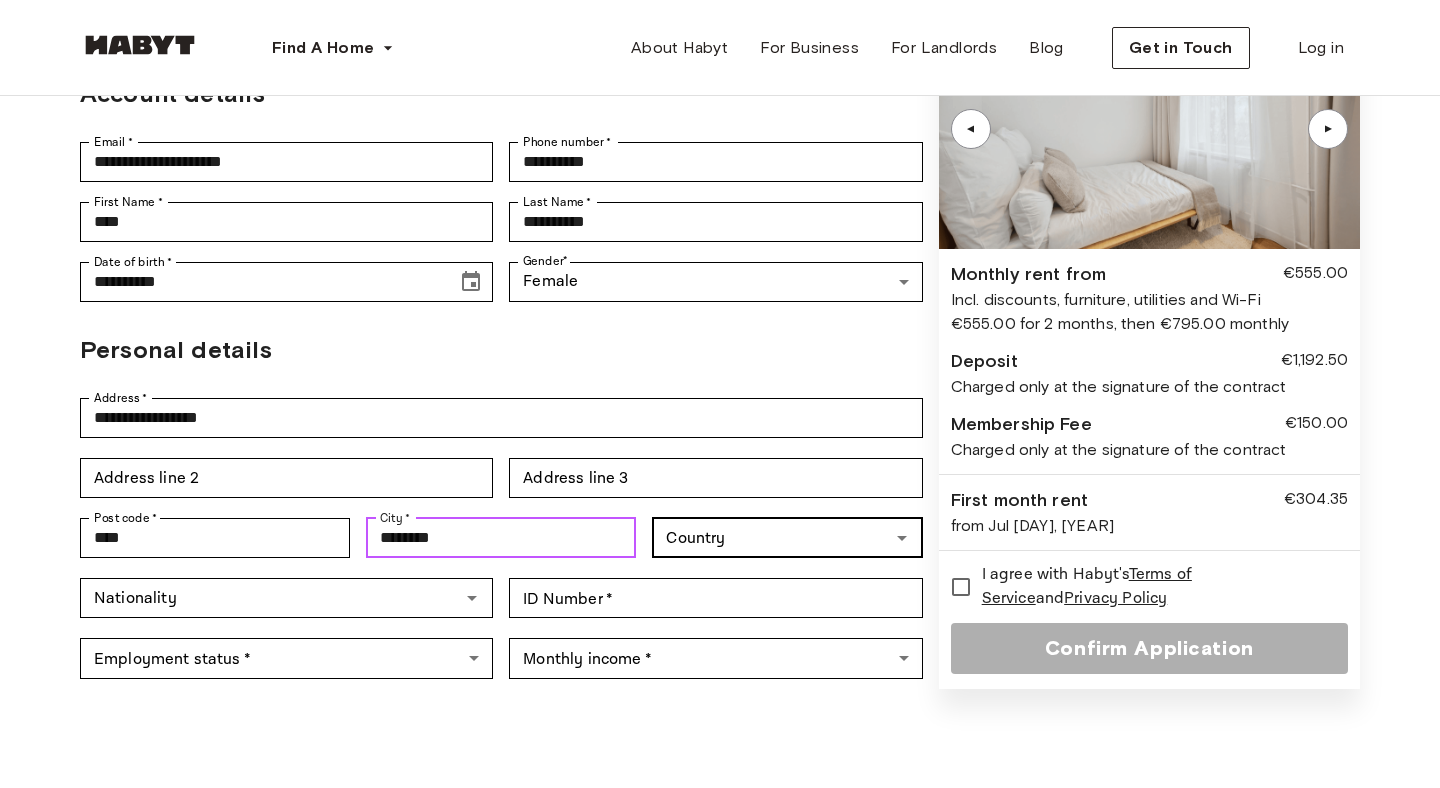 type on "********" 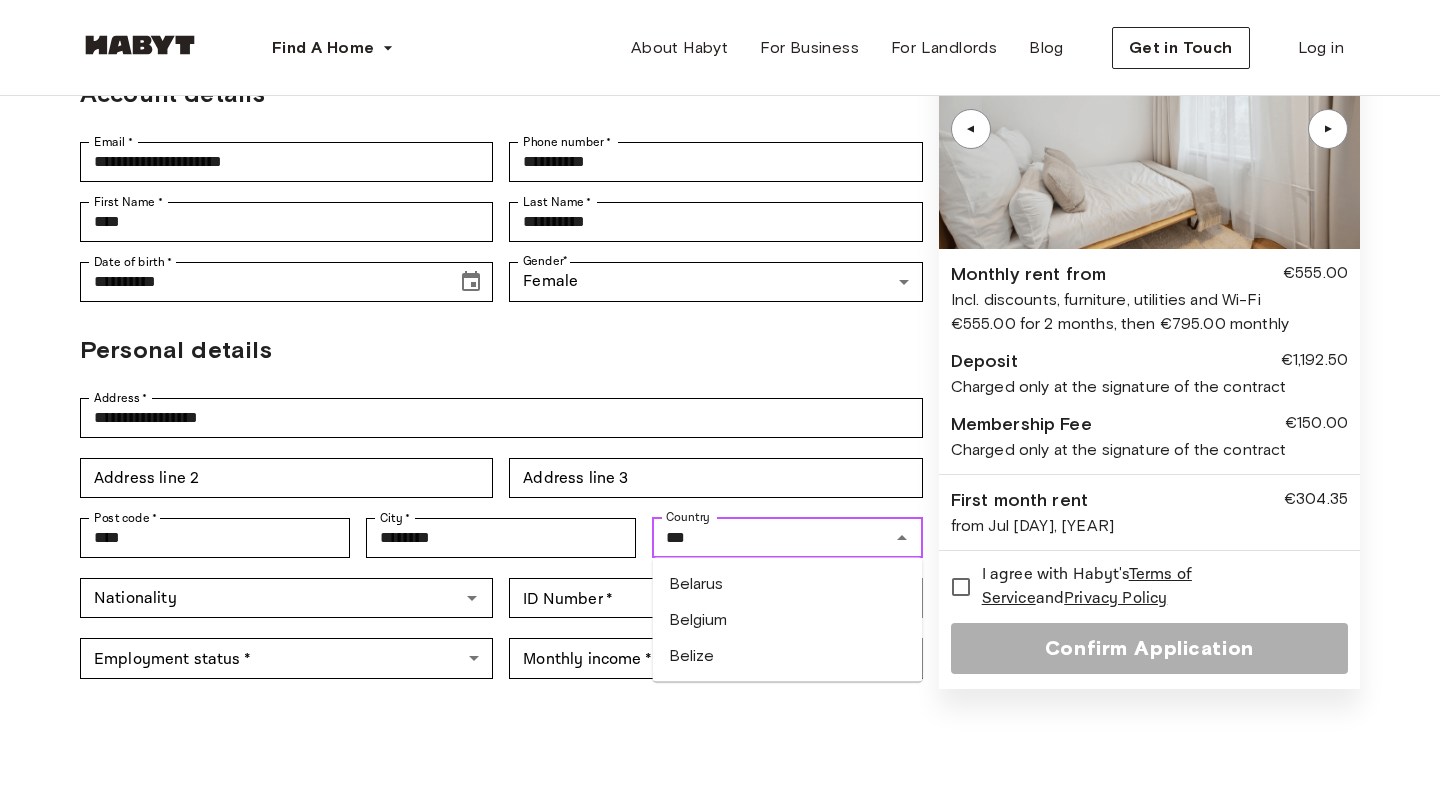 click on "Belgium" at bounding box center (788, 620) 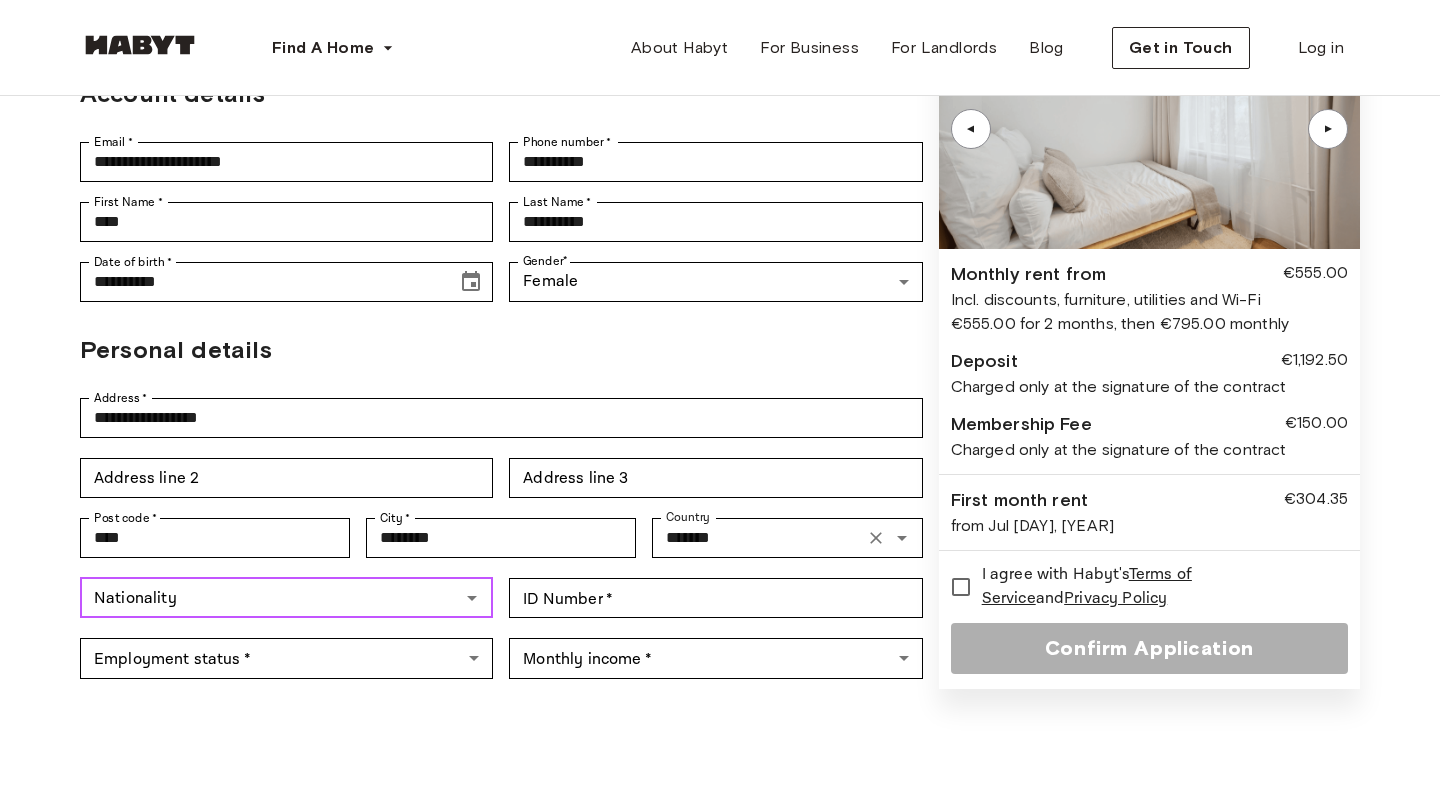 click on "Nationality" at bounding box center (270, 598) 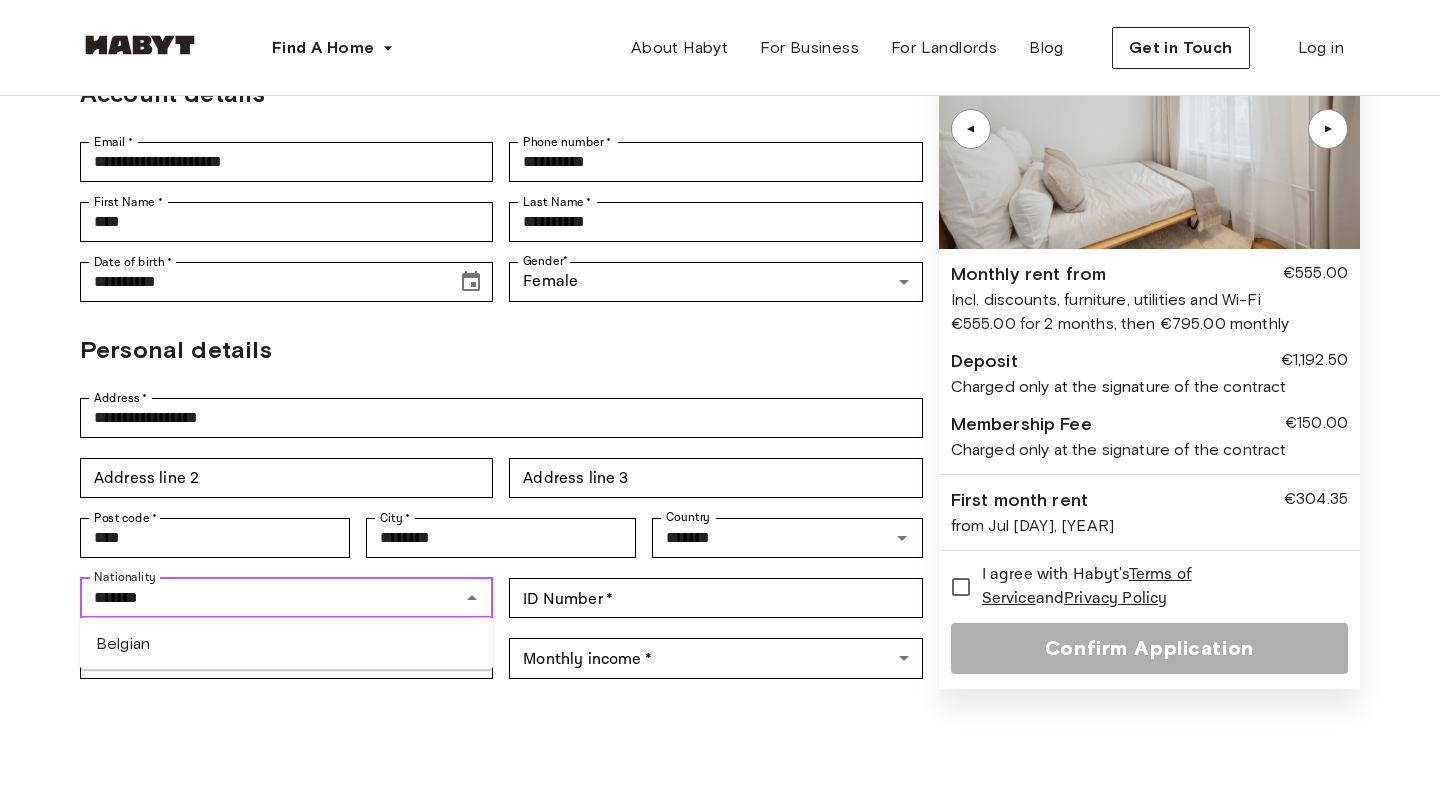 click on "Belgian" at bounding box center [286, 644] 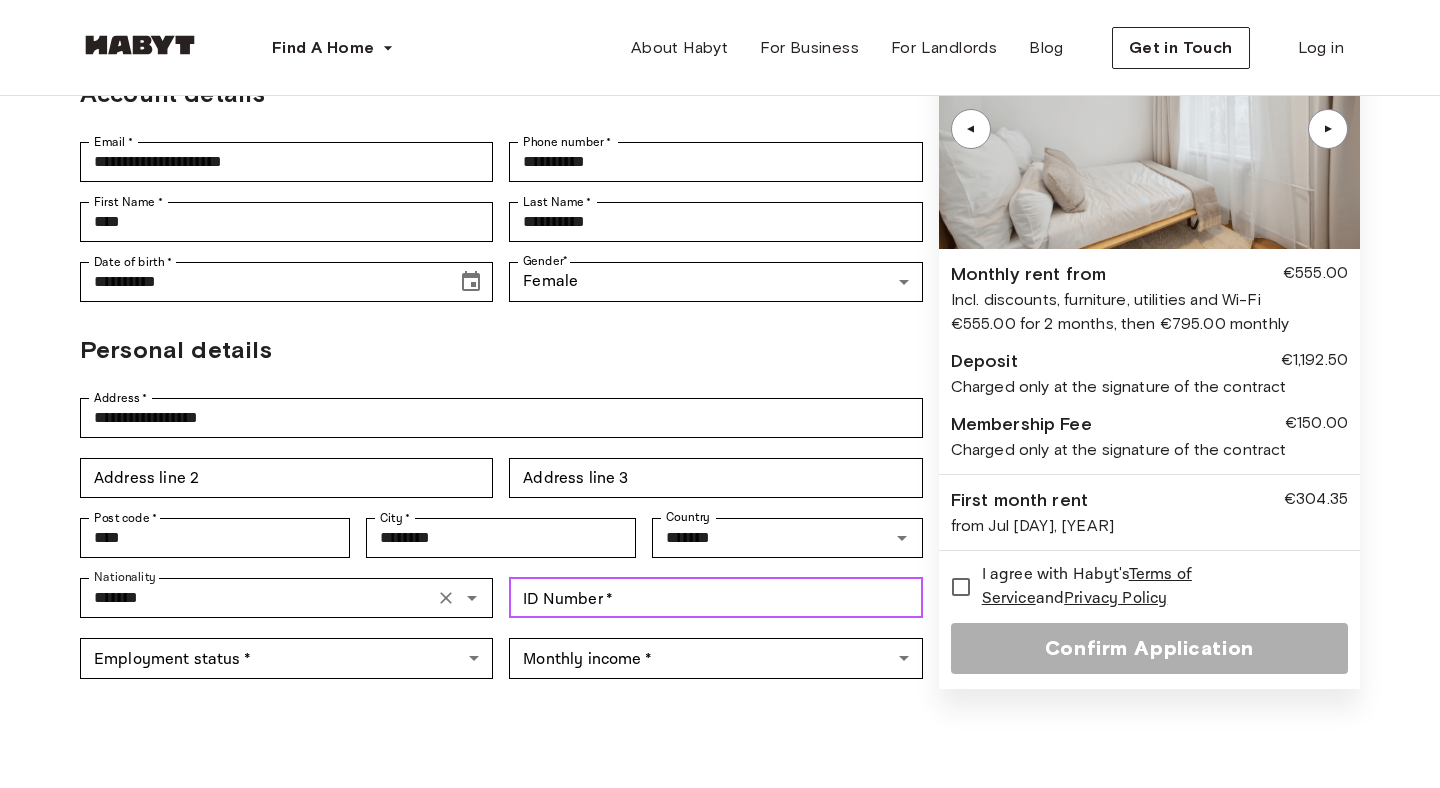 click on "ID Number   *" at bounding box center [715, 598] 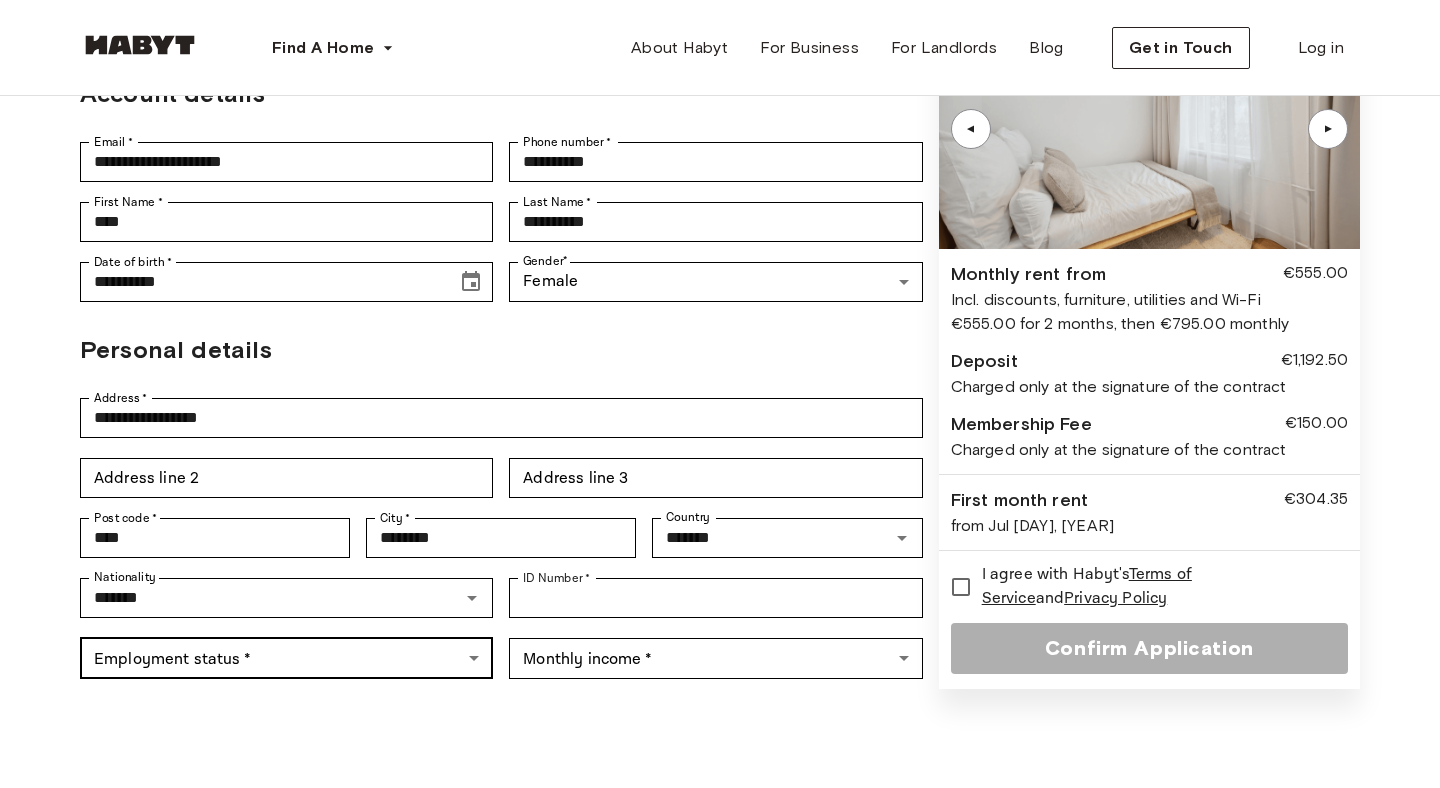 click on "Find A Home Europe Amsterdam Berlin Frankfurt Hamburg Lisbon Madrid Milan Modena Paris Turin Munich Rotterdam Stuttgart Dusseldorf Cologne Zurich The Hague Graz Brussels Leipzig Asia Hong Kong Singapore Seoul Phuket Tokyo About Habyt For Business For Landlords Blog Get in Touch Log in Back to room details Private Room in Berlin, Moabit Account details Email   * [EMAIL] Email   * Phone number   * [PHONE] Phone number   * First Name   * [FIRST] First Name   * Last Name   * [LAST] Last Name   * Date of birth   * [DATE] Date of birth   * Gender  * Female ****** Gender Personal details Address   * [ADDRESS] Address   * Address line 2 Address line 2 Address line 3 Address line 3 Post code   * [POSTAL] Post code   * City   * [CITY] City   * Country ******* Country Nationality ******* Nationality ID Number   * [ID] ID Number   * Employment status   * ​ Employment status   * Monthly income   * ​ Monthly income   * ▲ ▲ Monthly rent from Deposit" at bounding box center [720, 718] 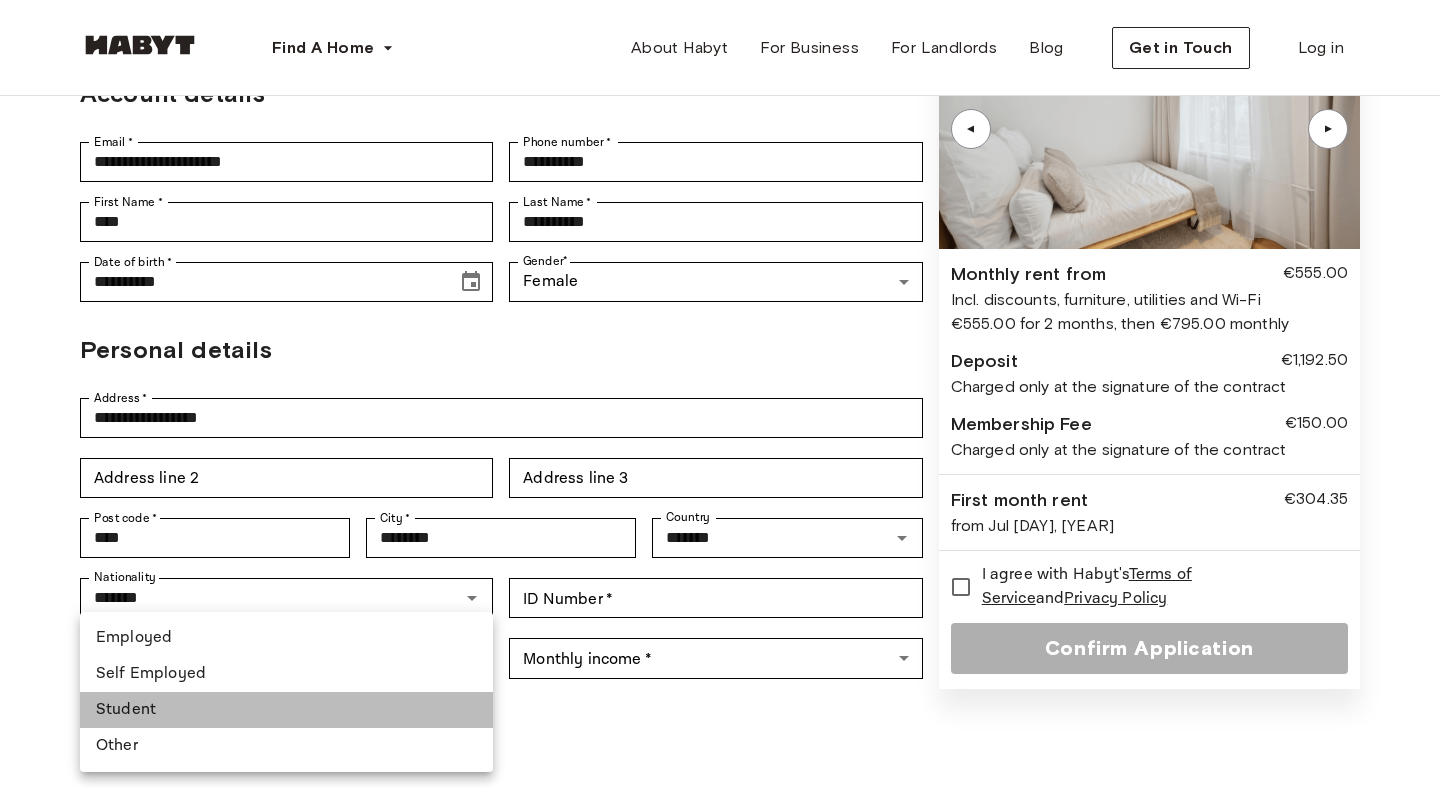 click on "Student" at bounding box center [286, 710] 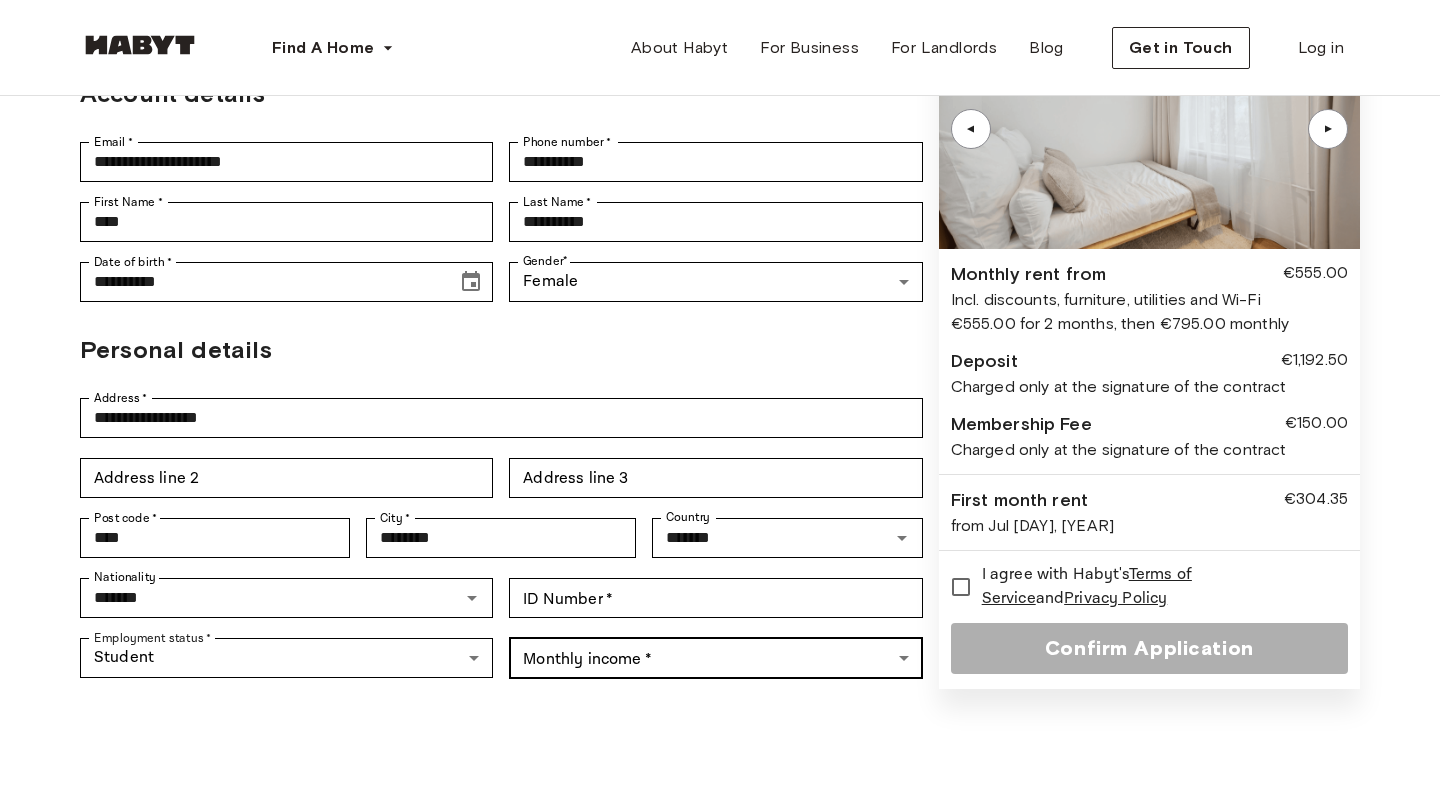click on "Find A Home Europe Amsterdam Berlin Frankfurt Hamburg Lisbon Madrid Milan Modena Paris Turin Munich Rotterdam Stuttgart Dusseldorf Cologne Zurich The Hague Graz Brussels Leipzig Asia Hong Kong Singapore Seoul Phuket Tokyo About Habyt For Business For Landlords Blog Get in Touch Log in Back to room details Private Room in Berlin, Moabit Account details Email   * [EMAIL] Email   * Phone number   * [PHONE] Phone number   * First Name   * [FIRST] First Name   * Last Name   * [LAST] Last Name   * Date of birth   * [DATE] Date of birth   * Gender  * Female ****** Gender Personal details Address   * [ADDRESS] Address   * Address line 2 Address line 2 Address line 3 Address line 3 Post code   * [POSTAL] Post code   * City   * [CITY] City   * Country ******* Country Nationality ******* Nationality ID Number   * [ID] ID Number   * Employment status   * Student ******* Employment status   * Monthly income   * ​ Monthly income   * ▲ ▲ €555.00 [CITY]" at bounding box center (720, 718) 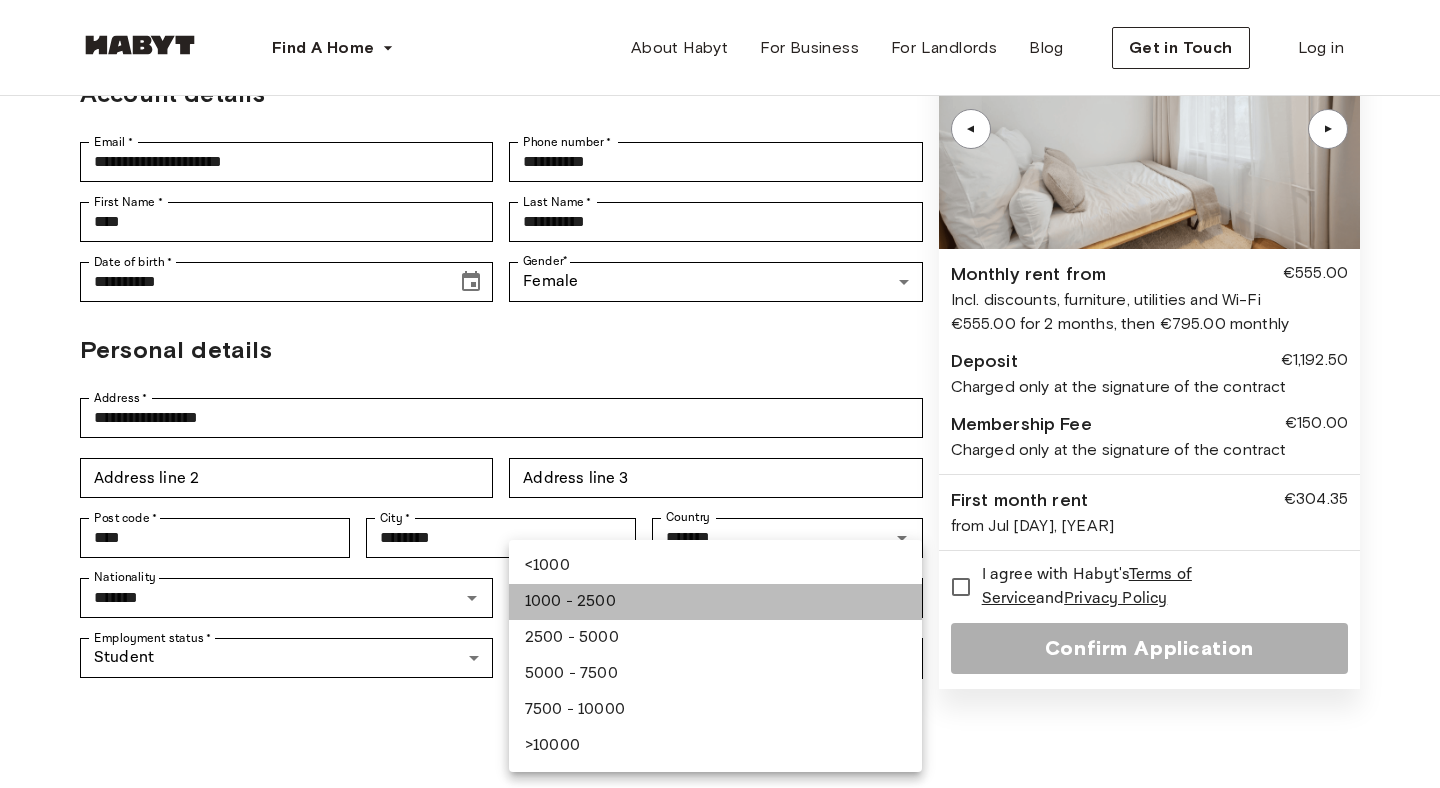 click on "1000 - 2500" at bounding box center (715, 602) 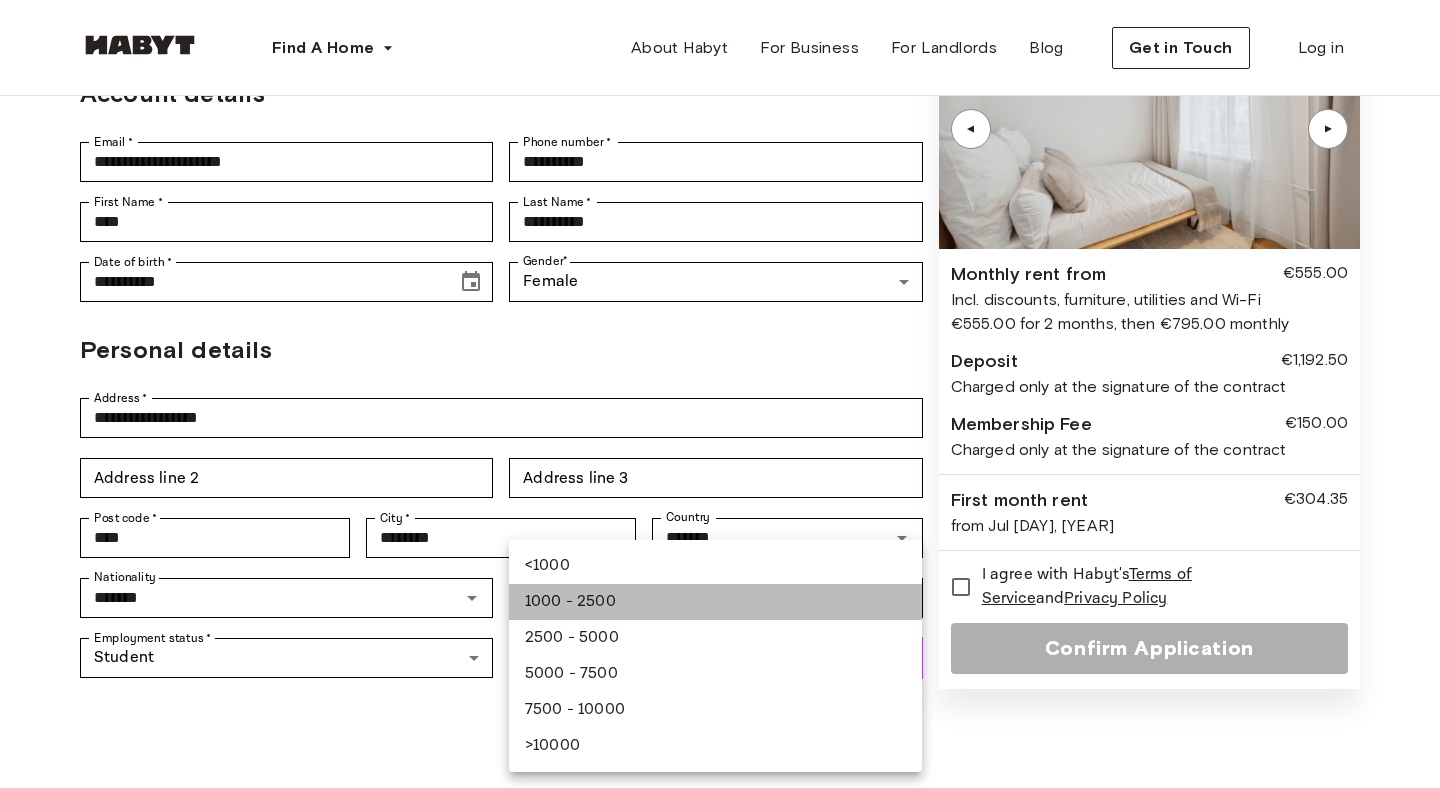 type on "**********" 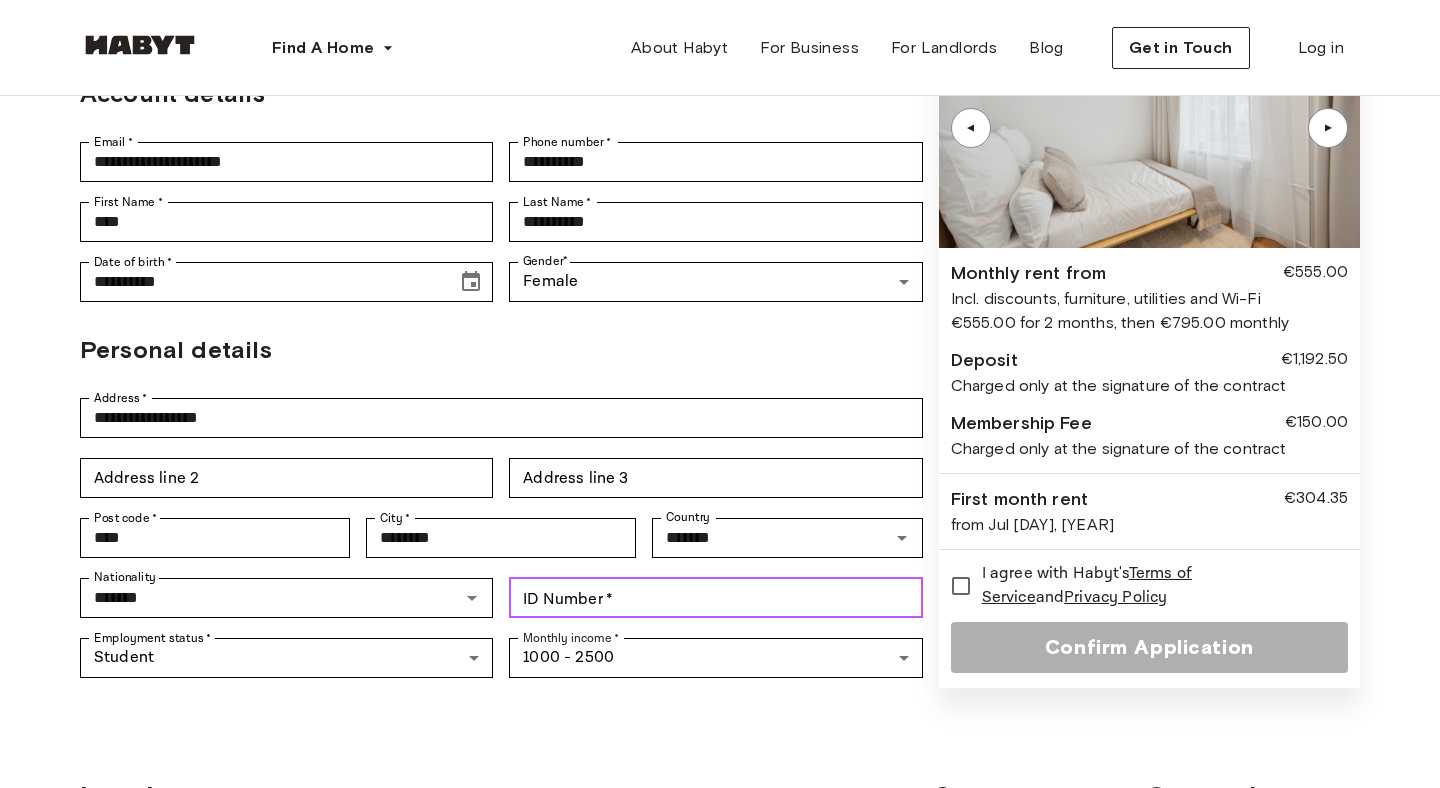click on "ID Number   *" at bounding box center [715, 598] 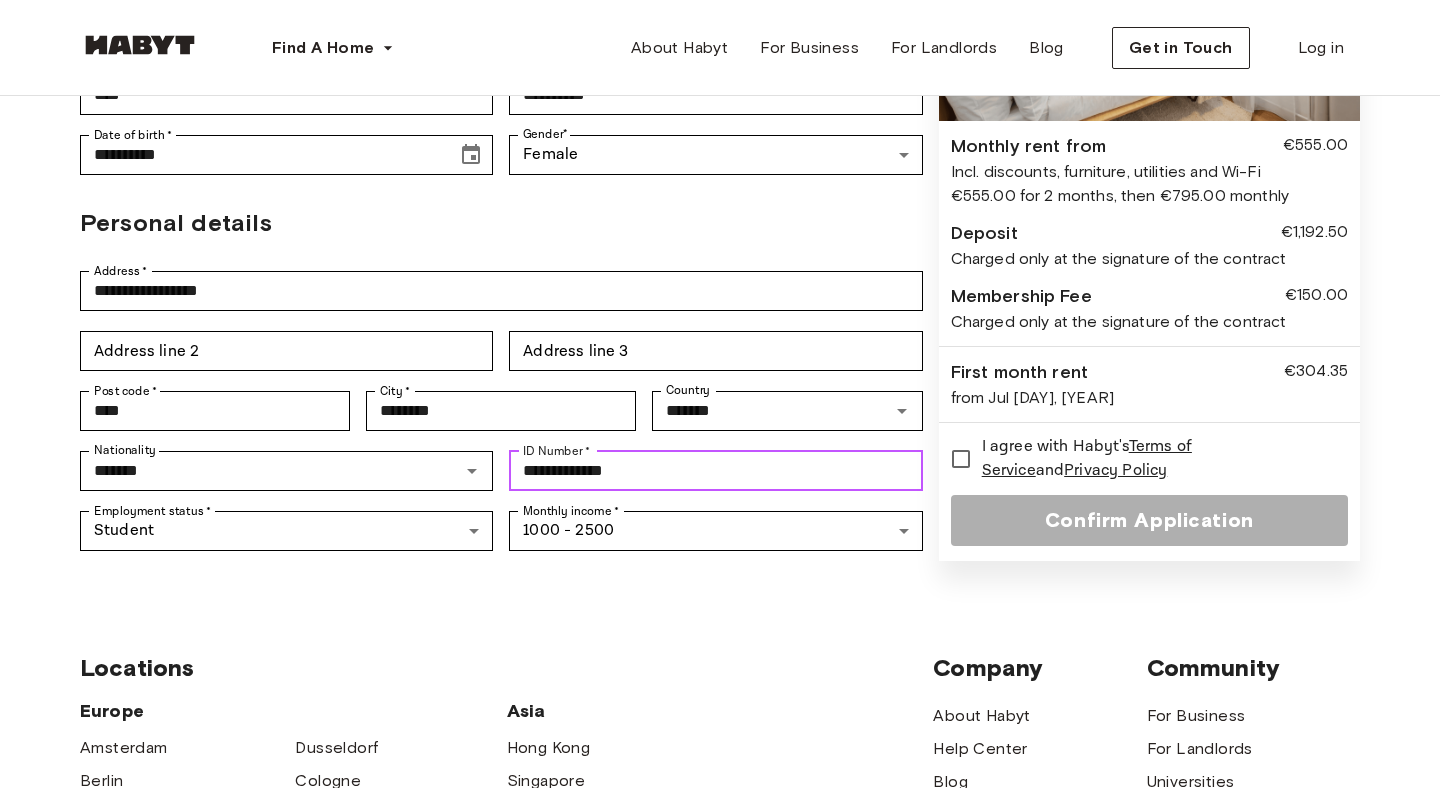 scroll, scrollTop: 327, scrollLeft: 0, axis: vertical 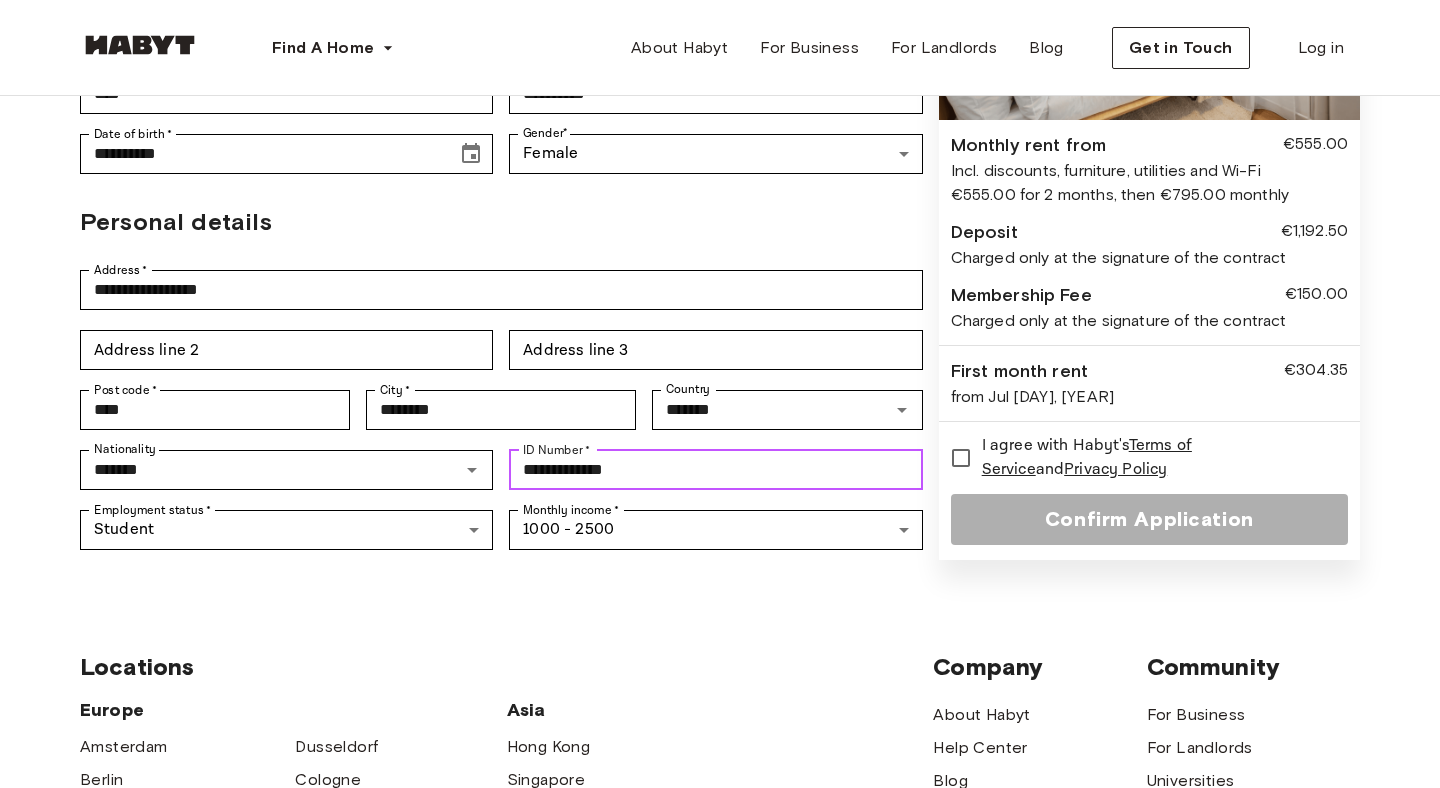 type on "**********" 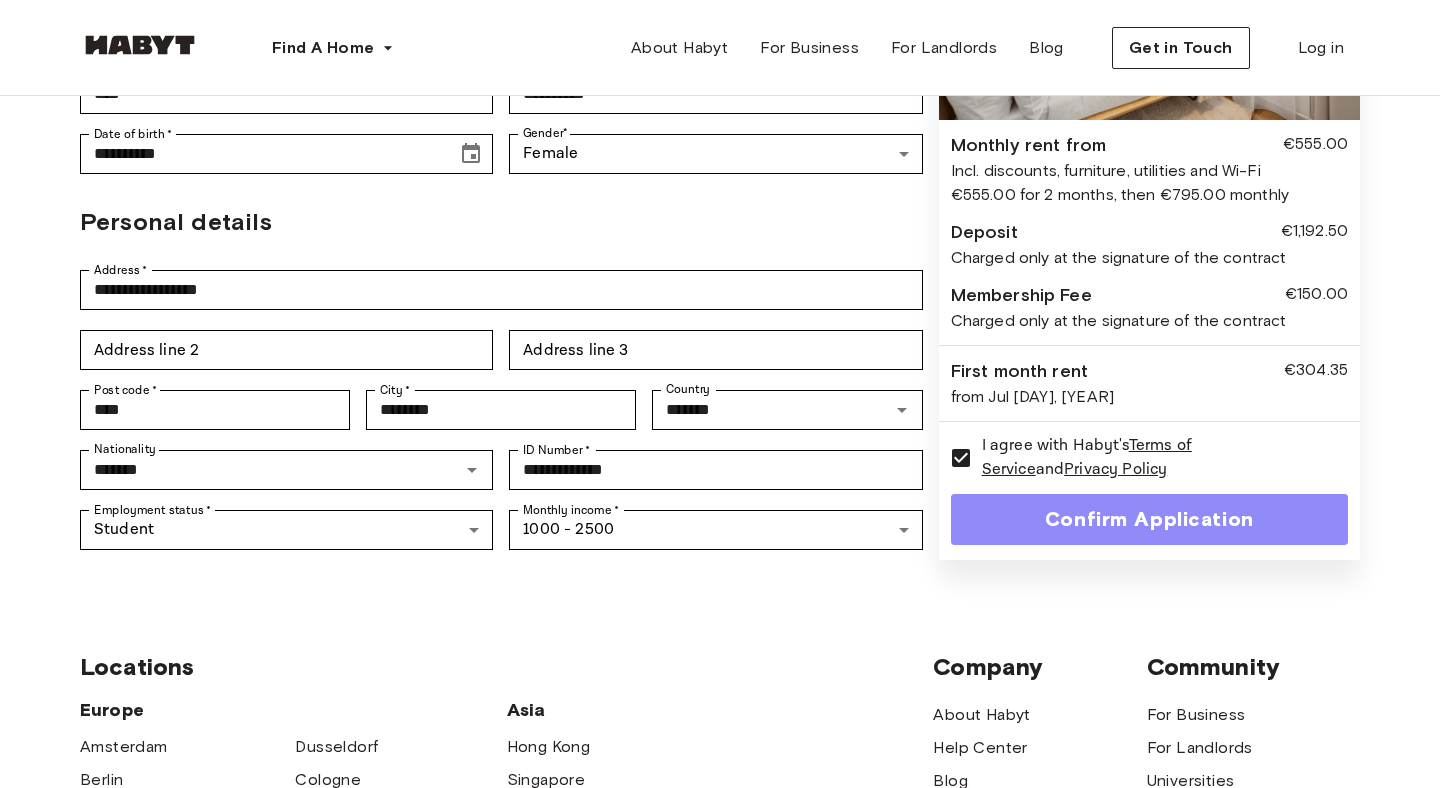 click on "Confirm Application" at bounding box center (1149, 519) 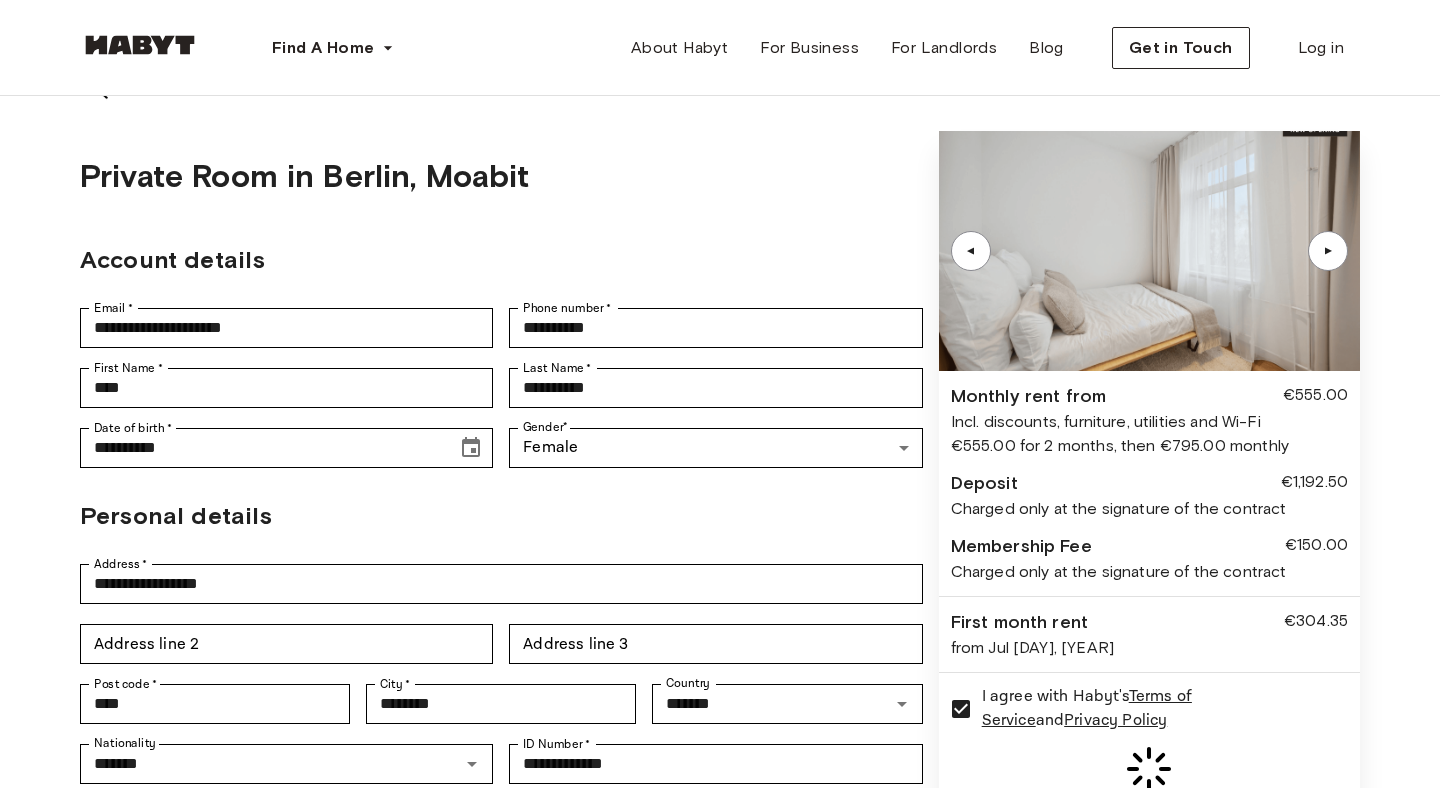 scroll, scrollTop: 0, scrollLeft: 1, axis: horizontal 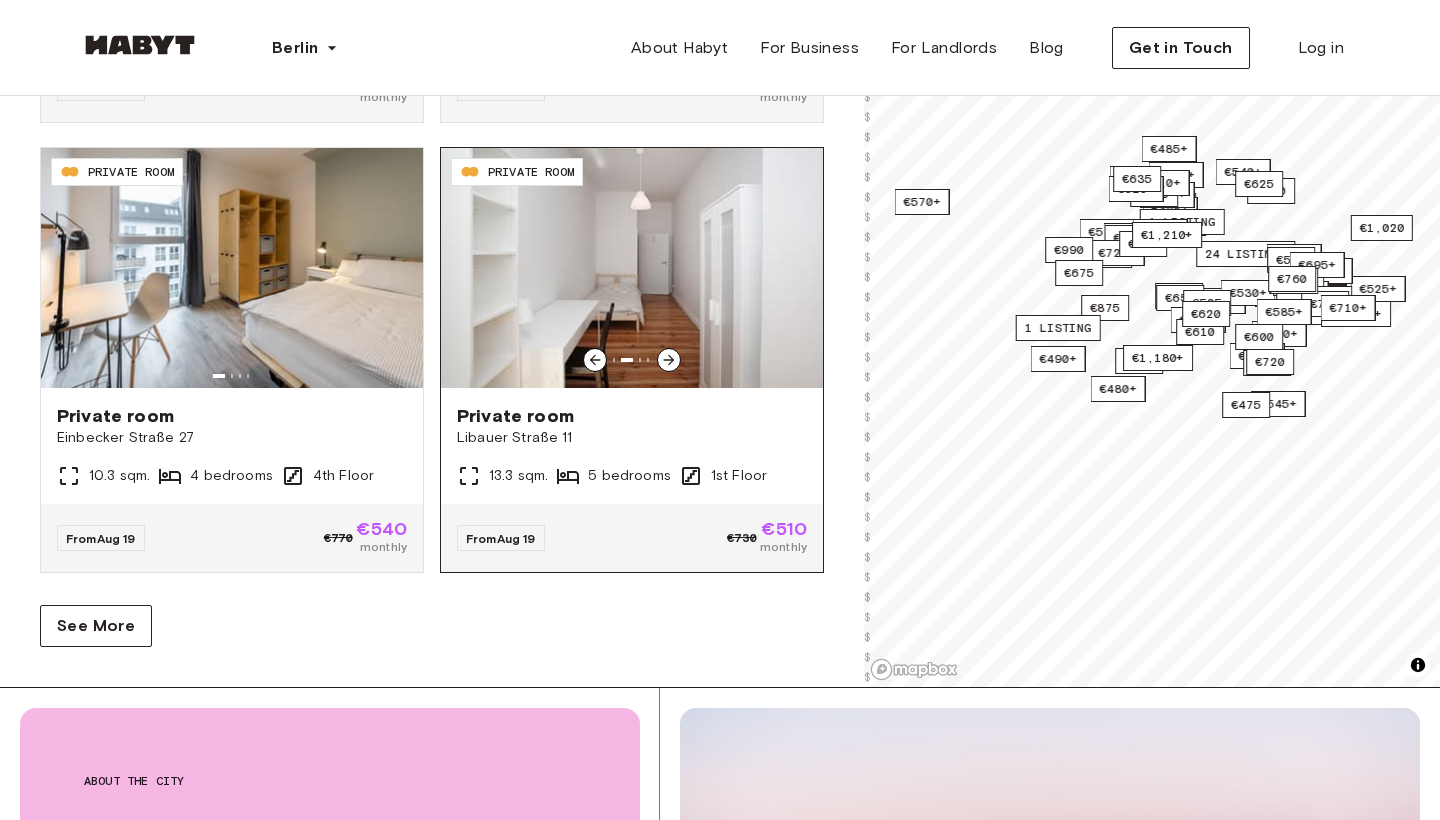 click 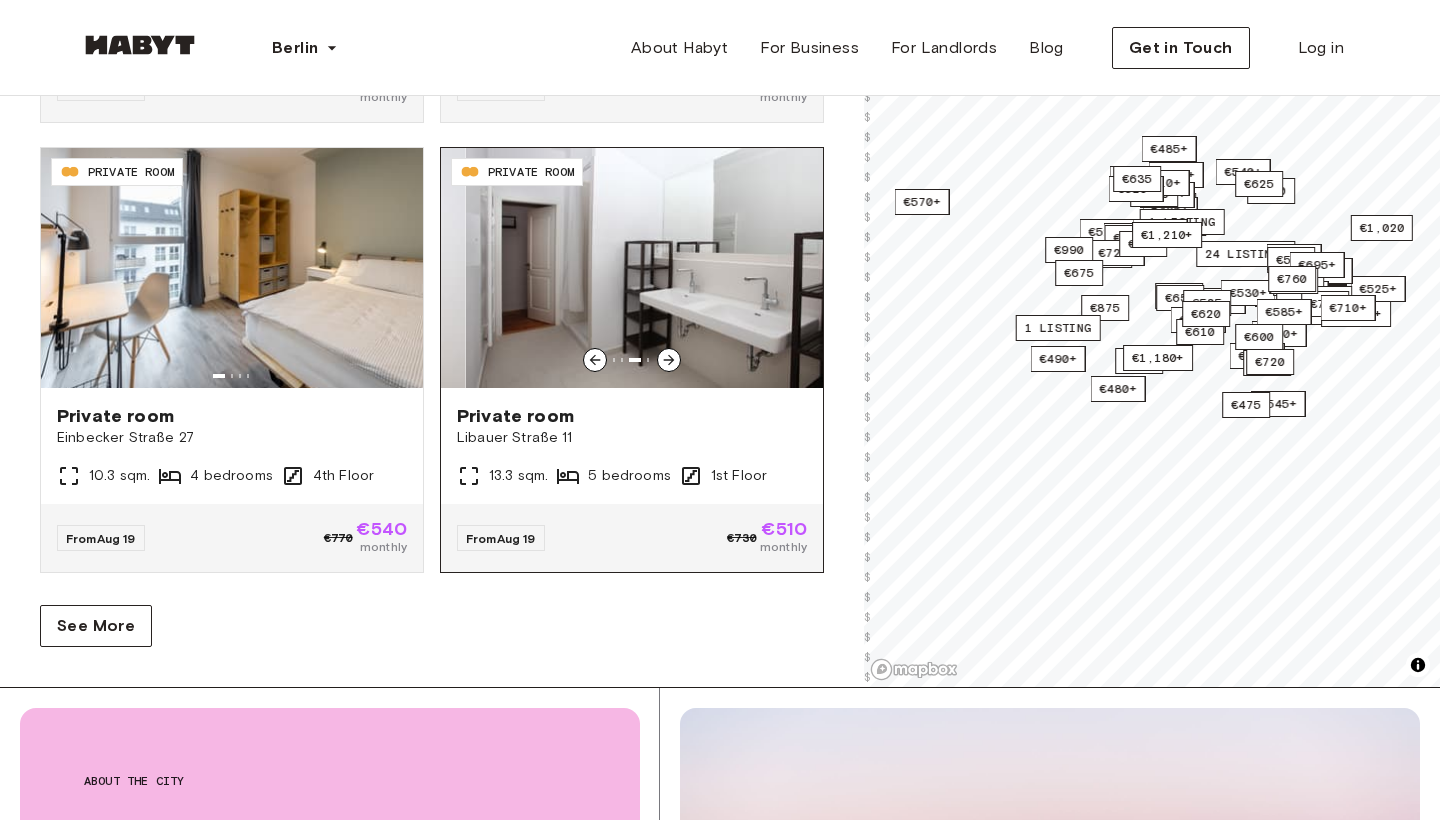 click 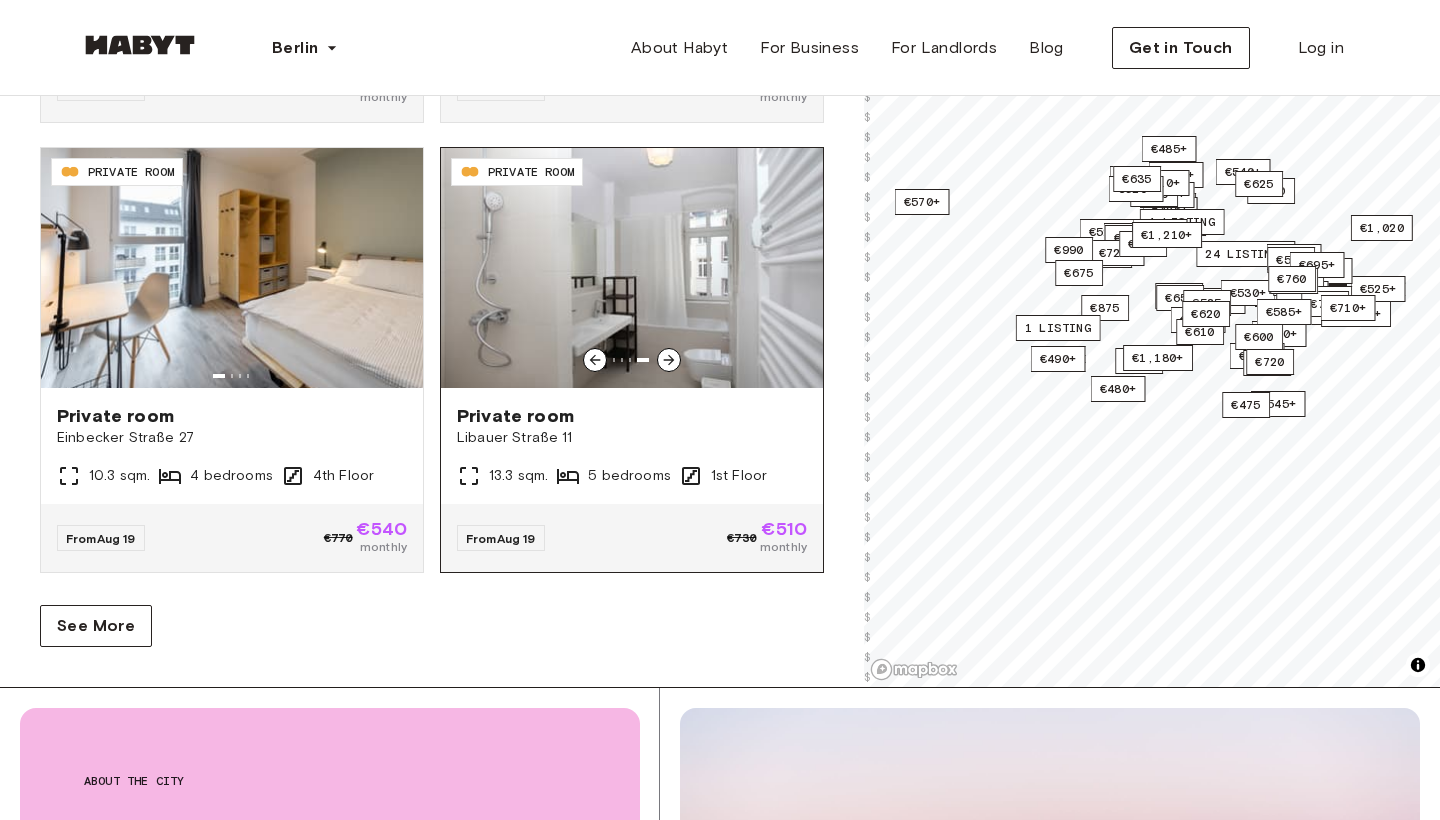 click 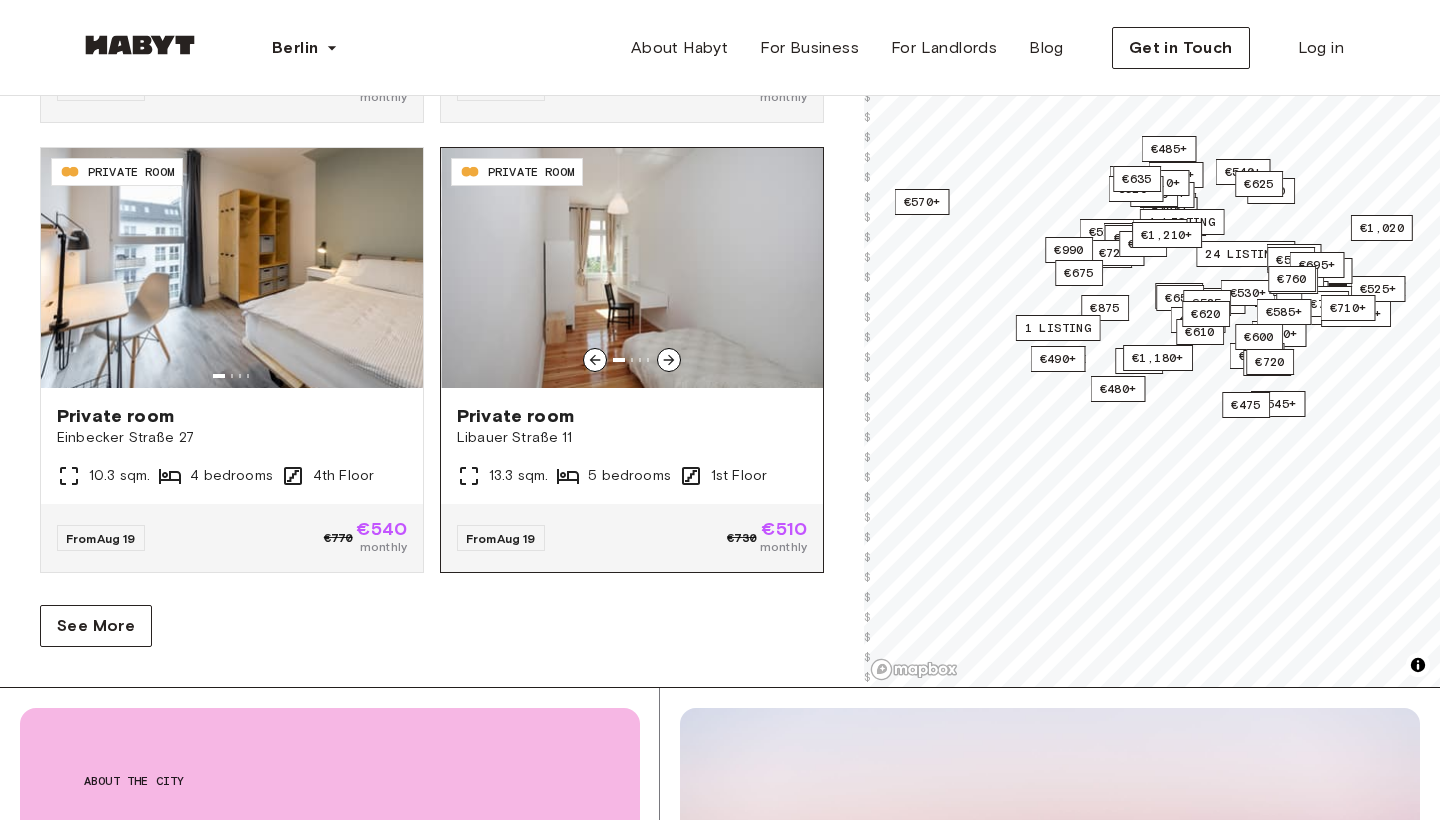 click 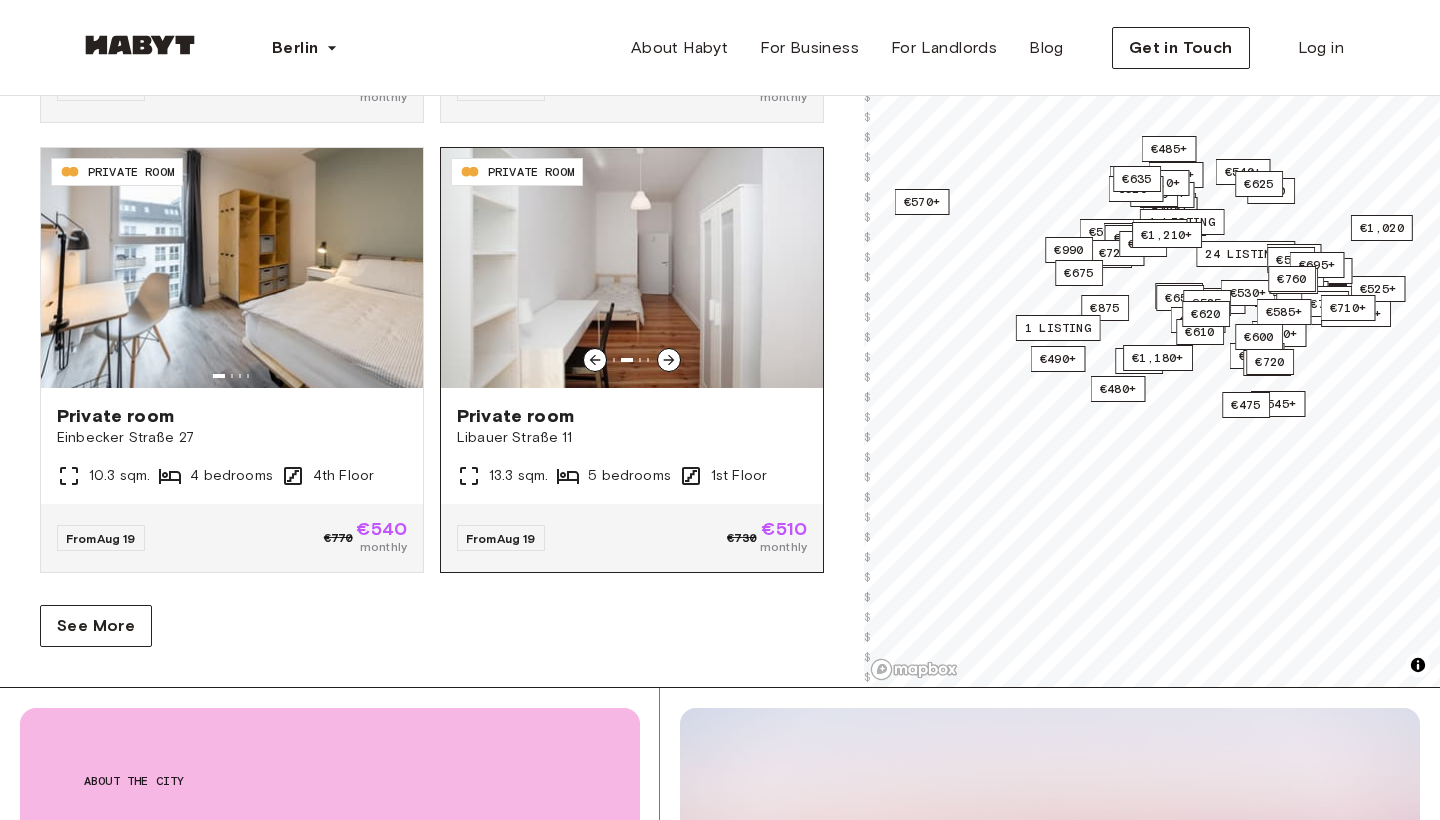 click 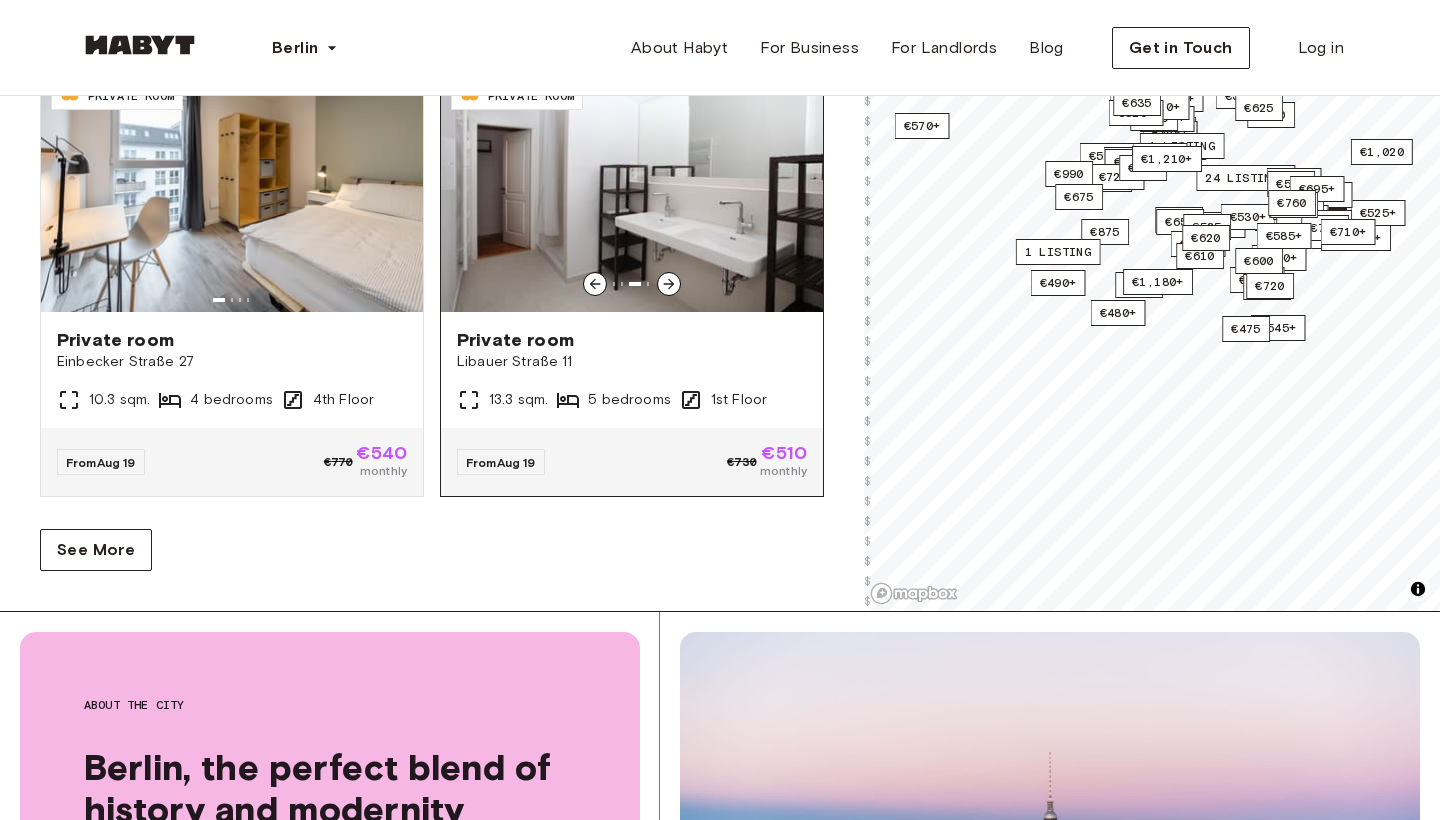 scroll, scrollTop: 478, scrollLeft: 0, axis: vertical 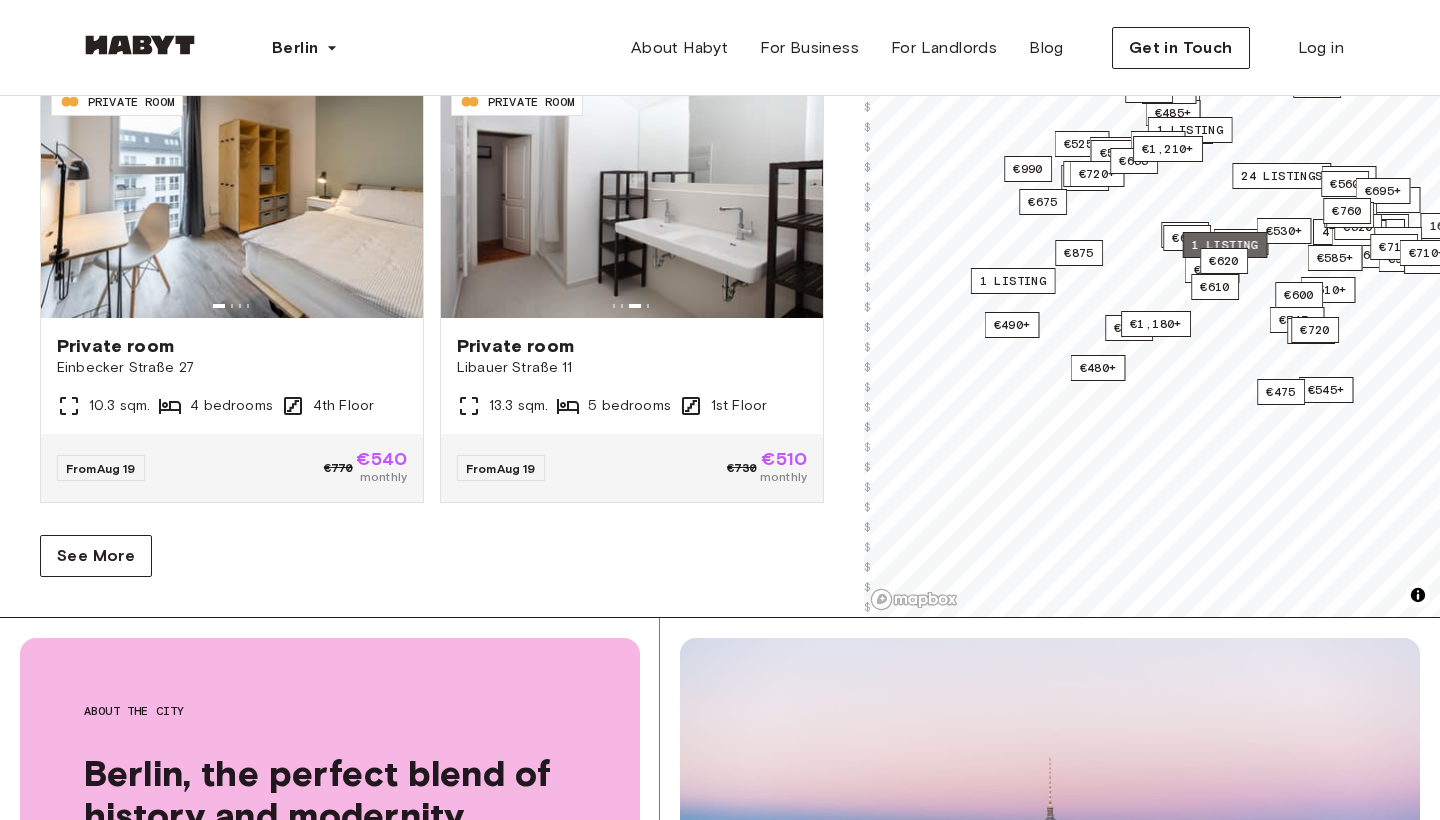 click on "1 listing" at bounding box center (1225, 245) 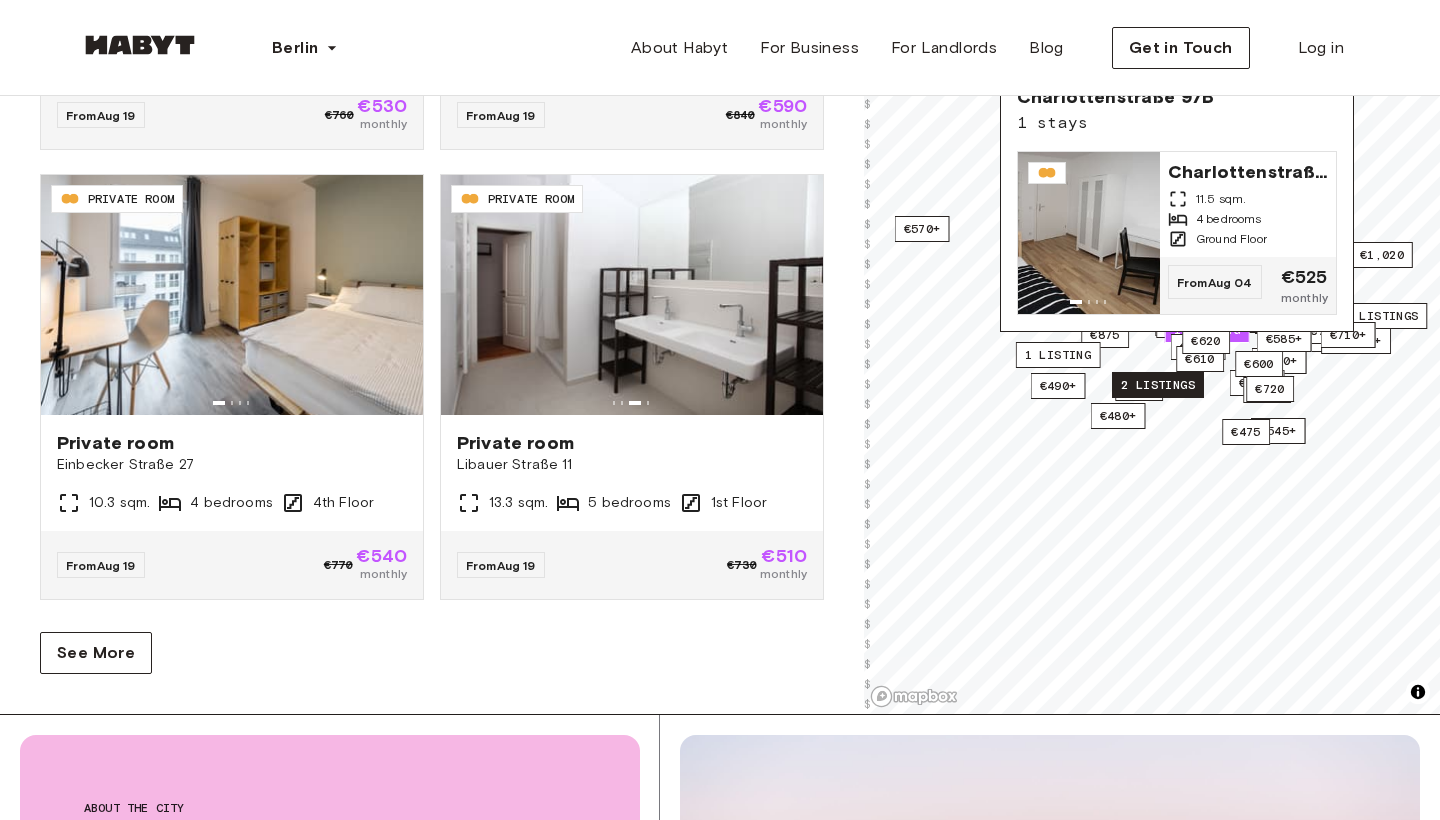 scroll, scrollTop: 379, scrollLeft: 0, axis: vertical 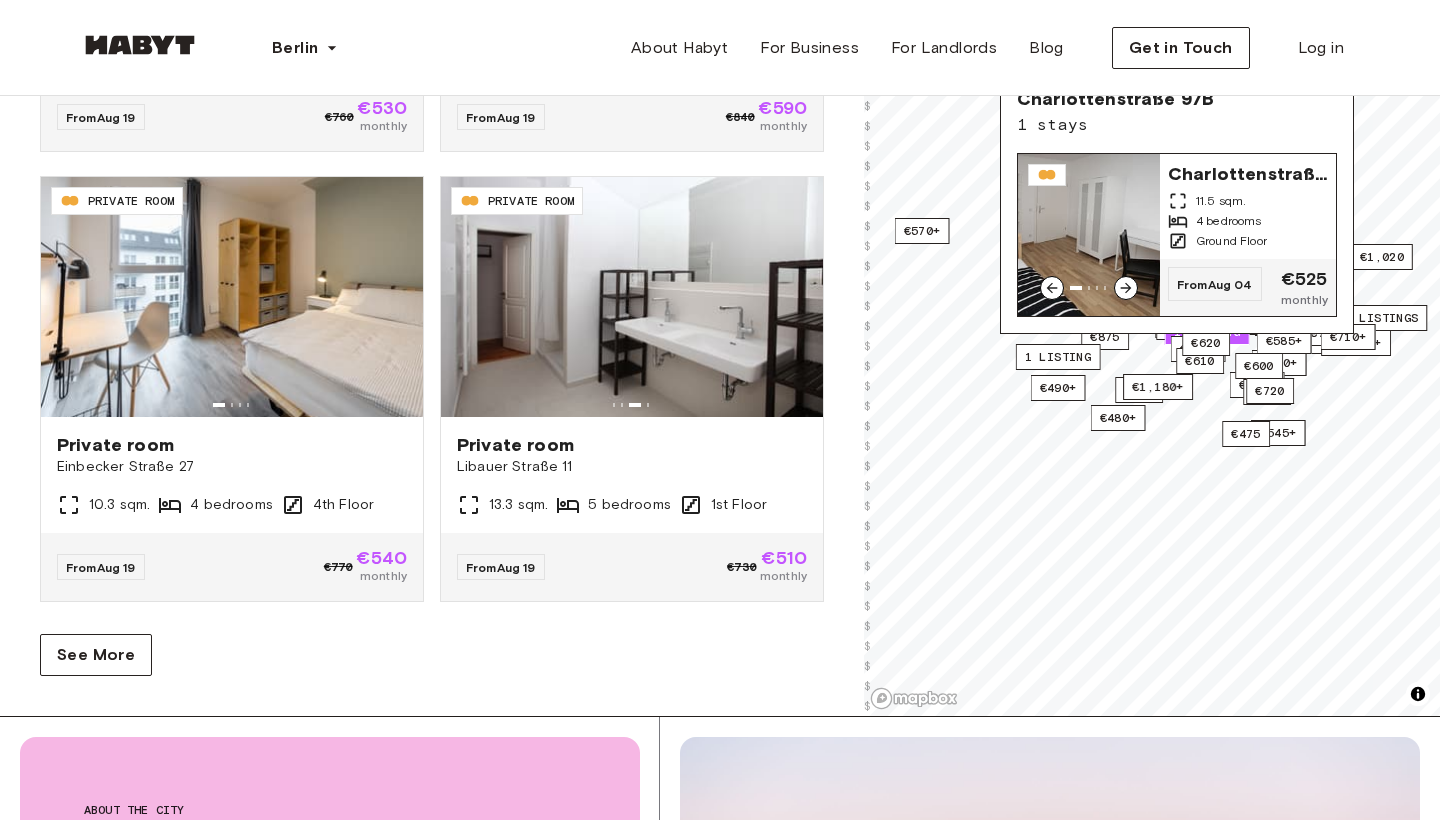 click 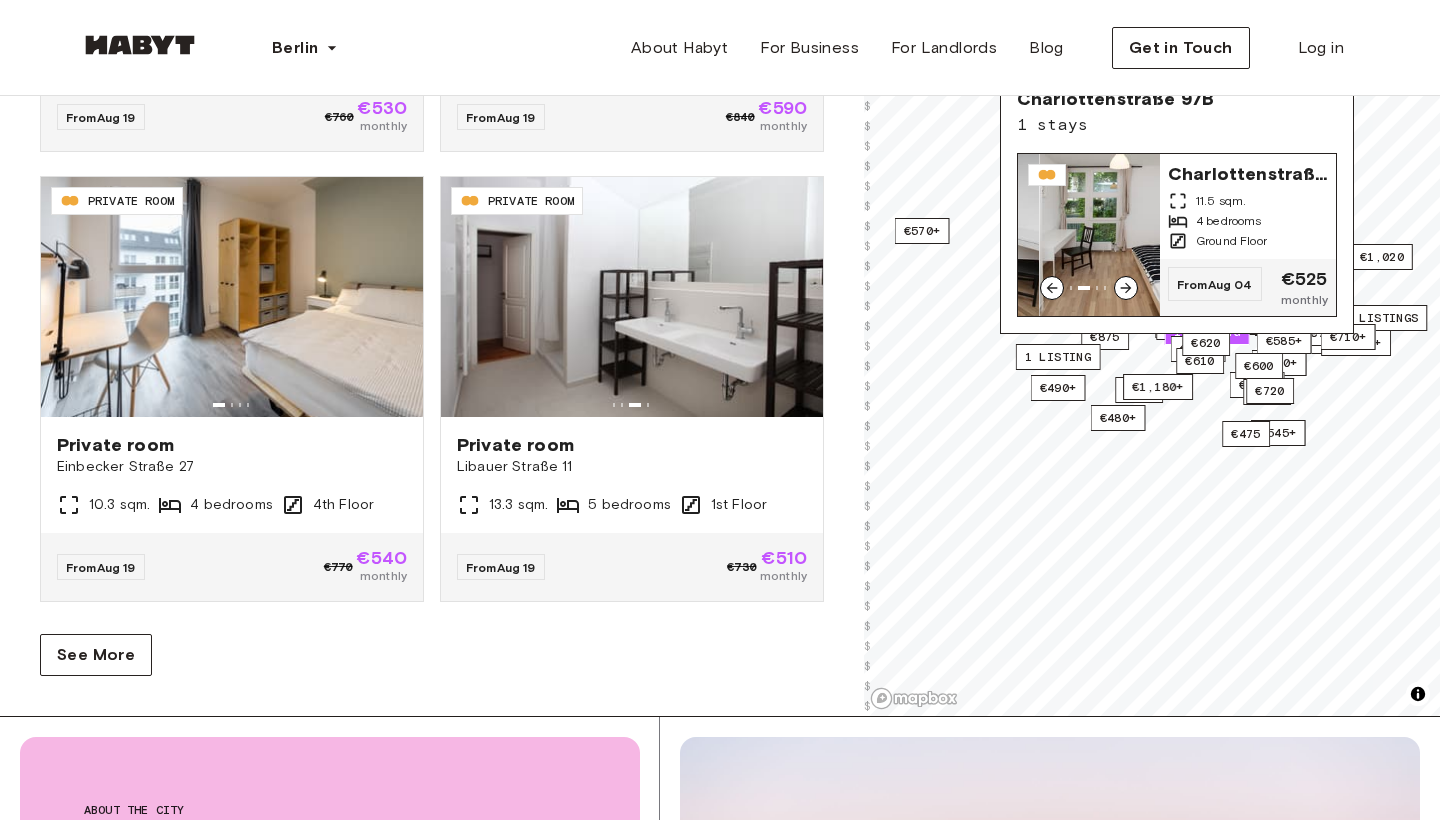 click 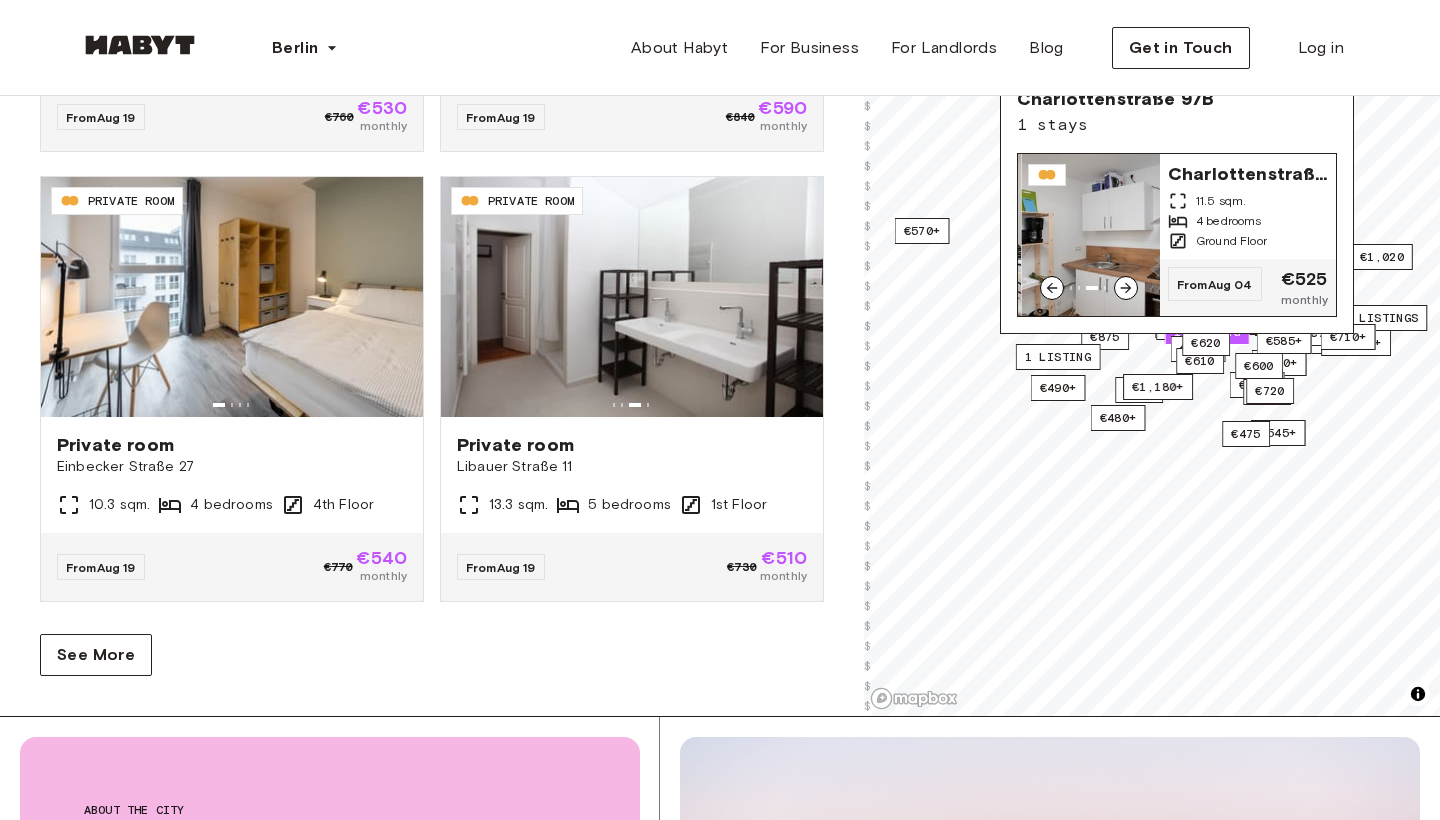 click 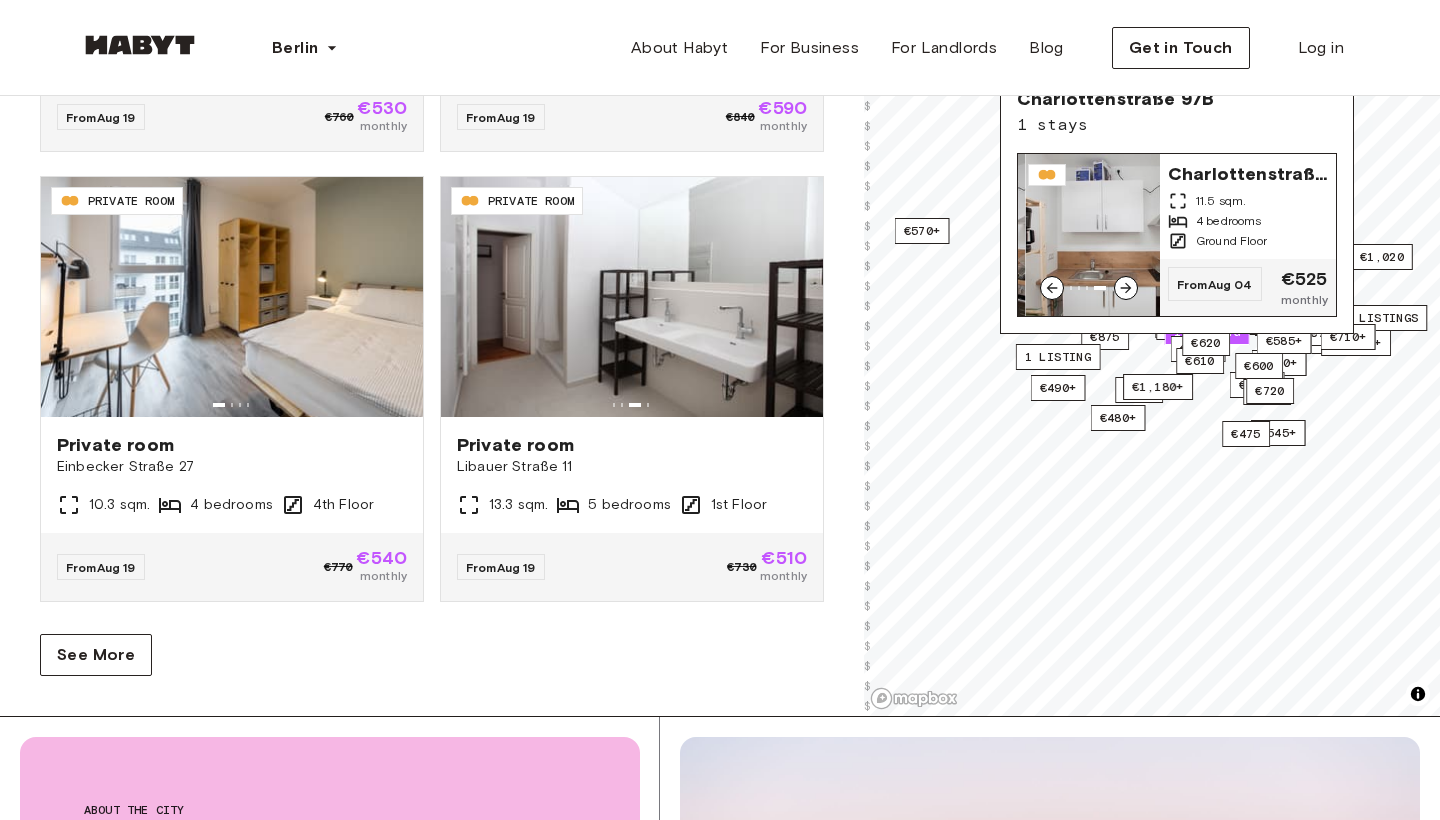 click 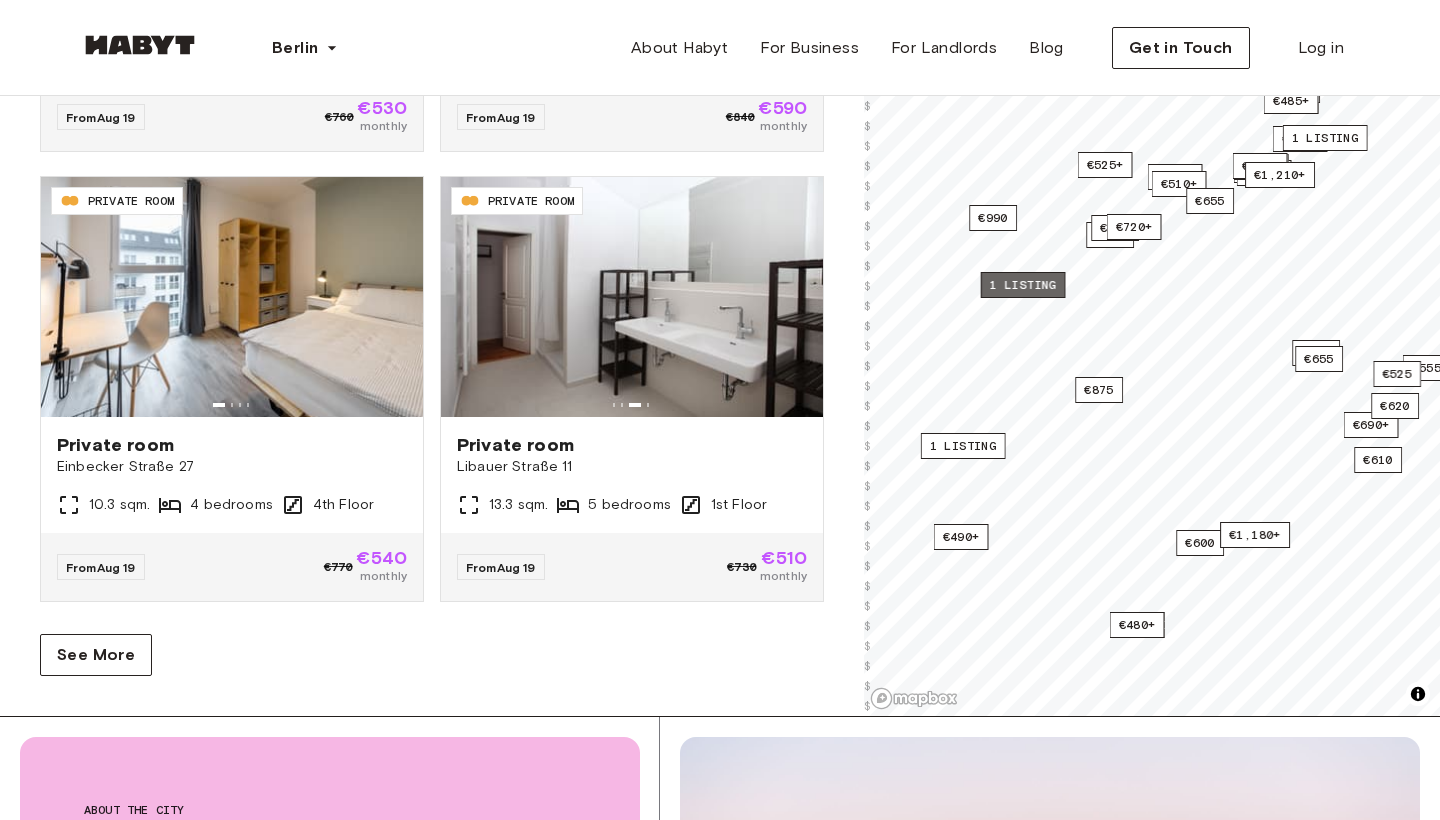 click on "1 listing" at bounding box center [1023, 285] 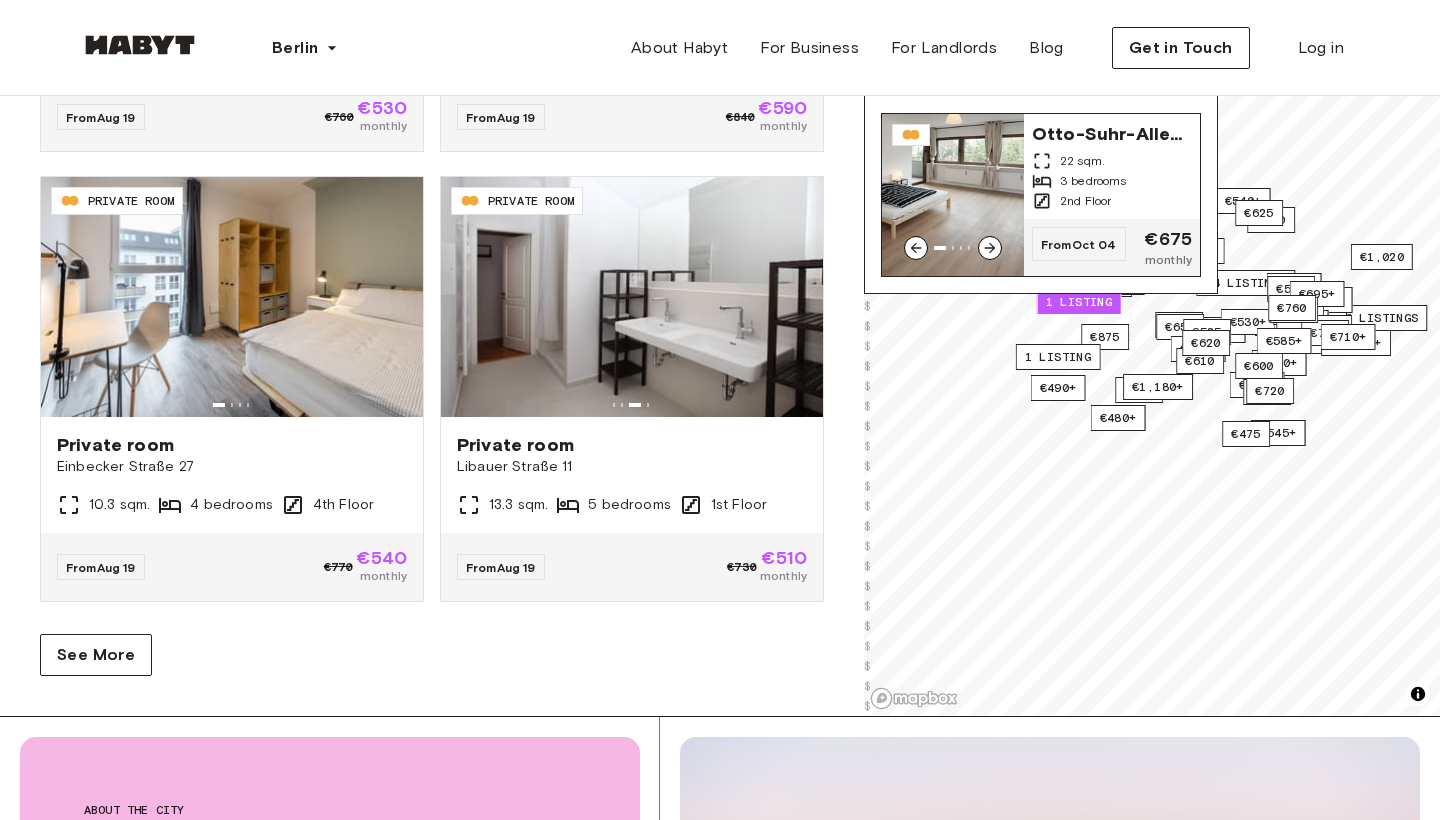 click at bounding box center [990, 248] 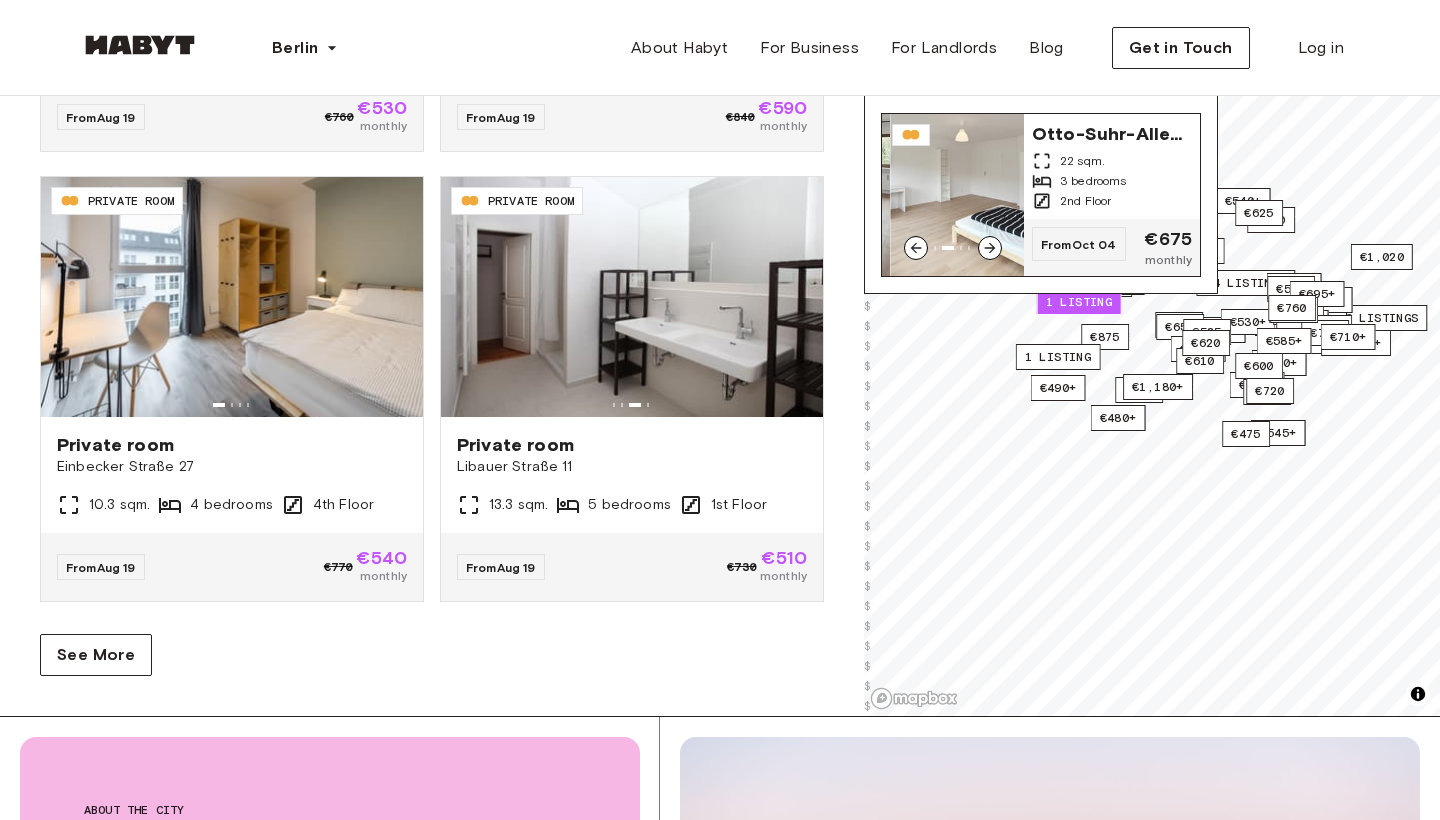 click at bounding box center [990, 248] 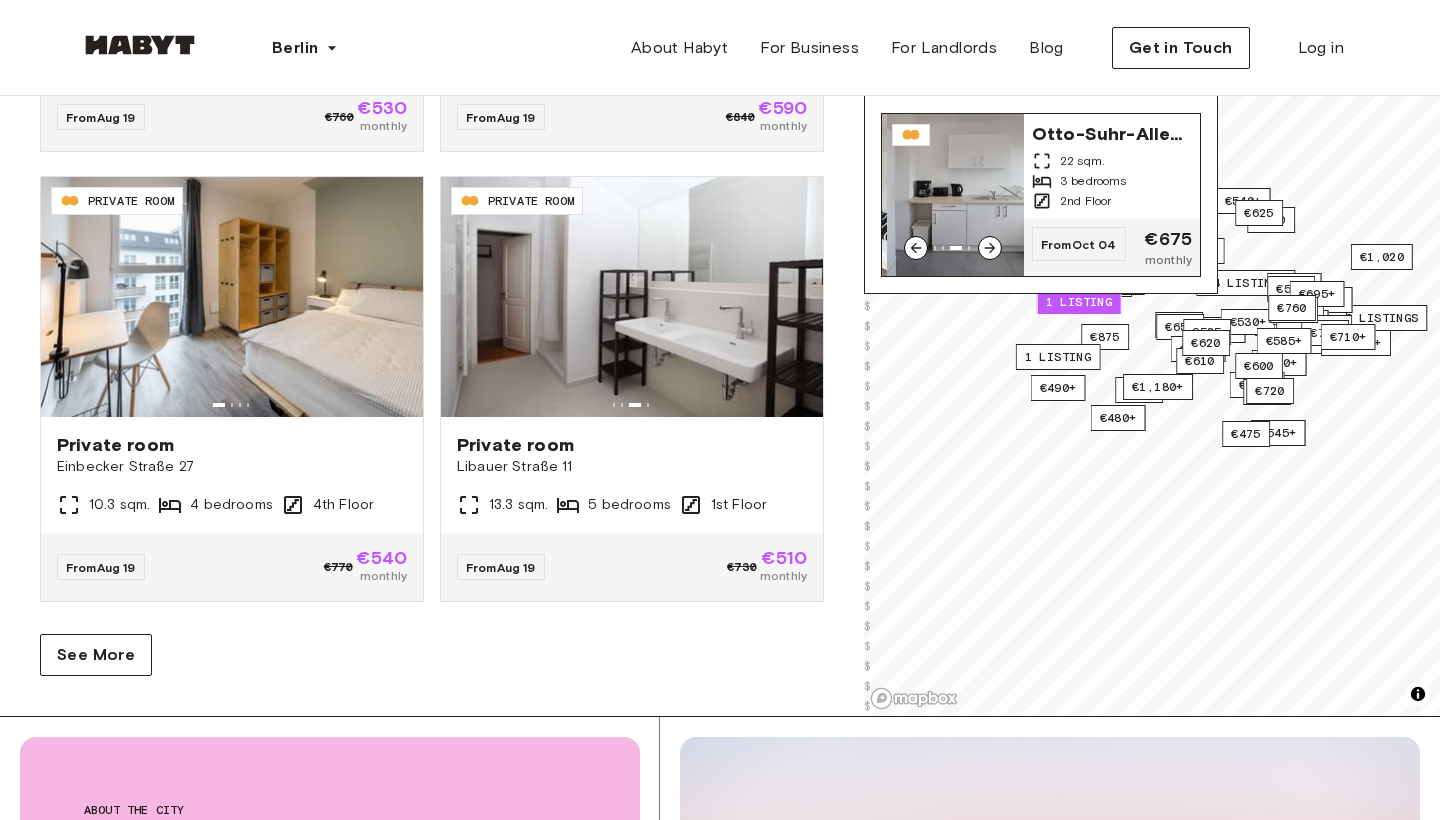 click at bounding box center [990, 248] 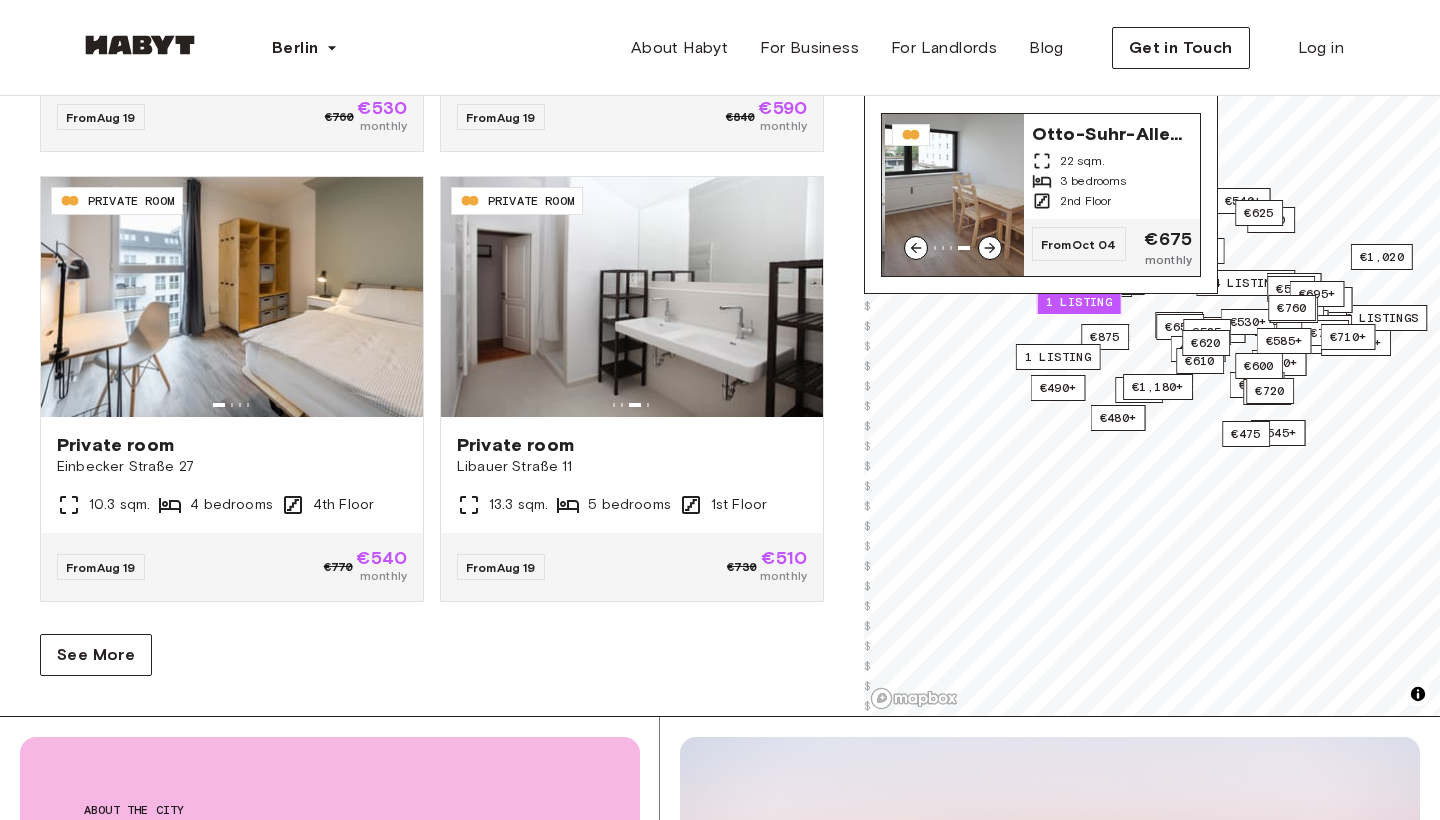 click on "Otto-Suhr-Allee 90 22 sqm. 3 bedrooms 2nd Floor" at bounding box center (1112, 166) 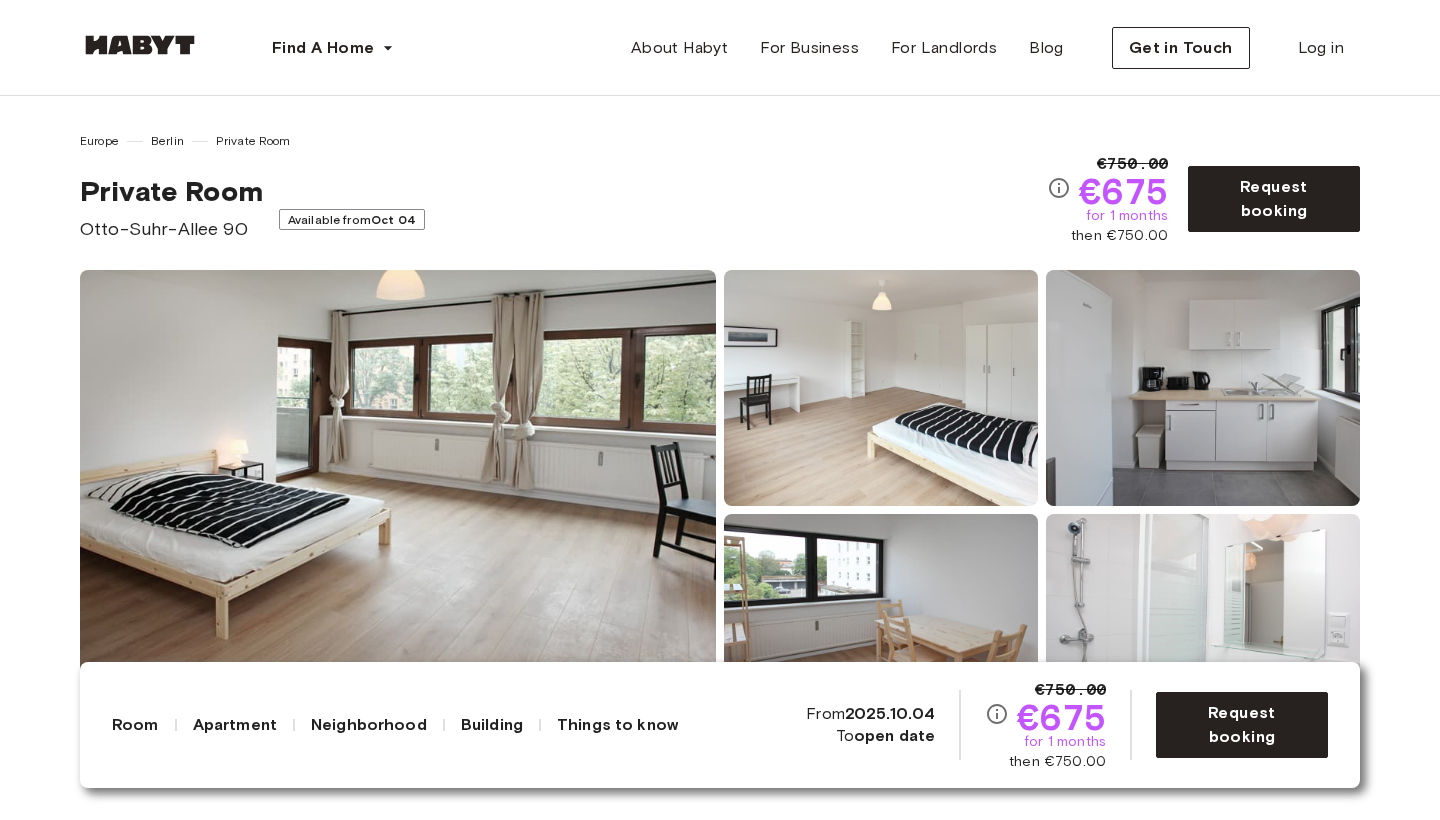 scroll, scrollTop: 148, scrollLeft: 0, axis: vertical 